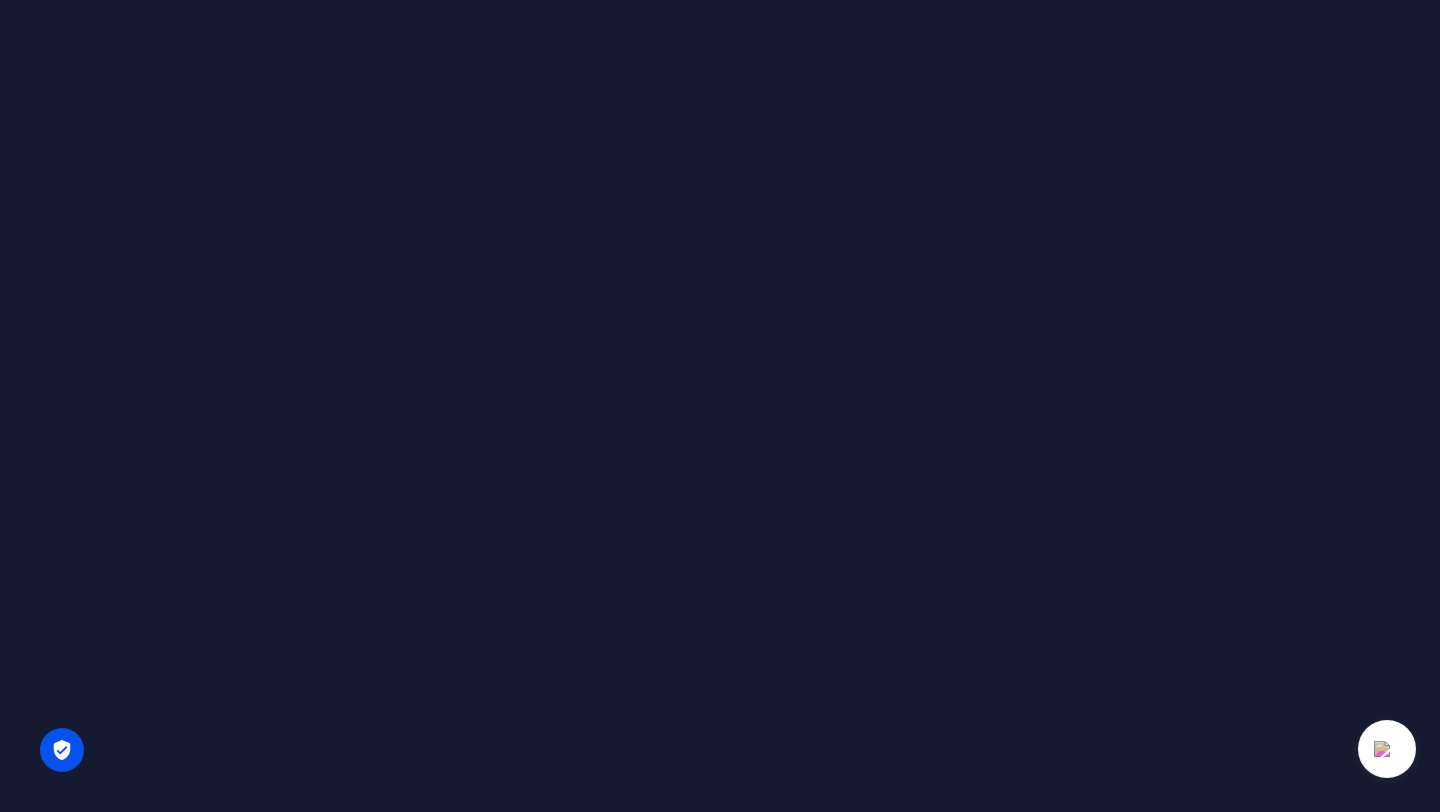 scroll, scrollTop: 0, scrollLeft: 0, axis: both 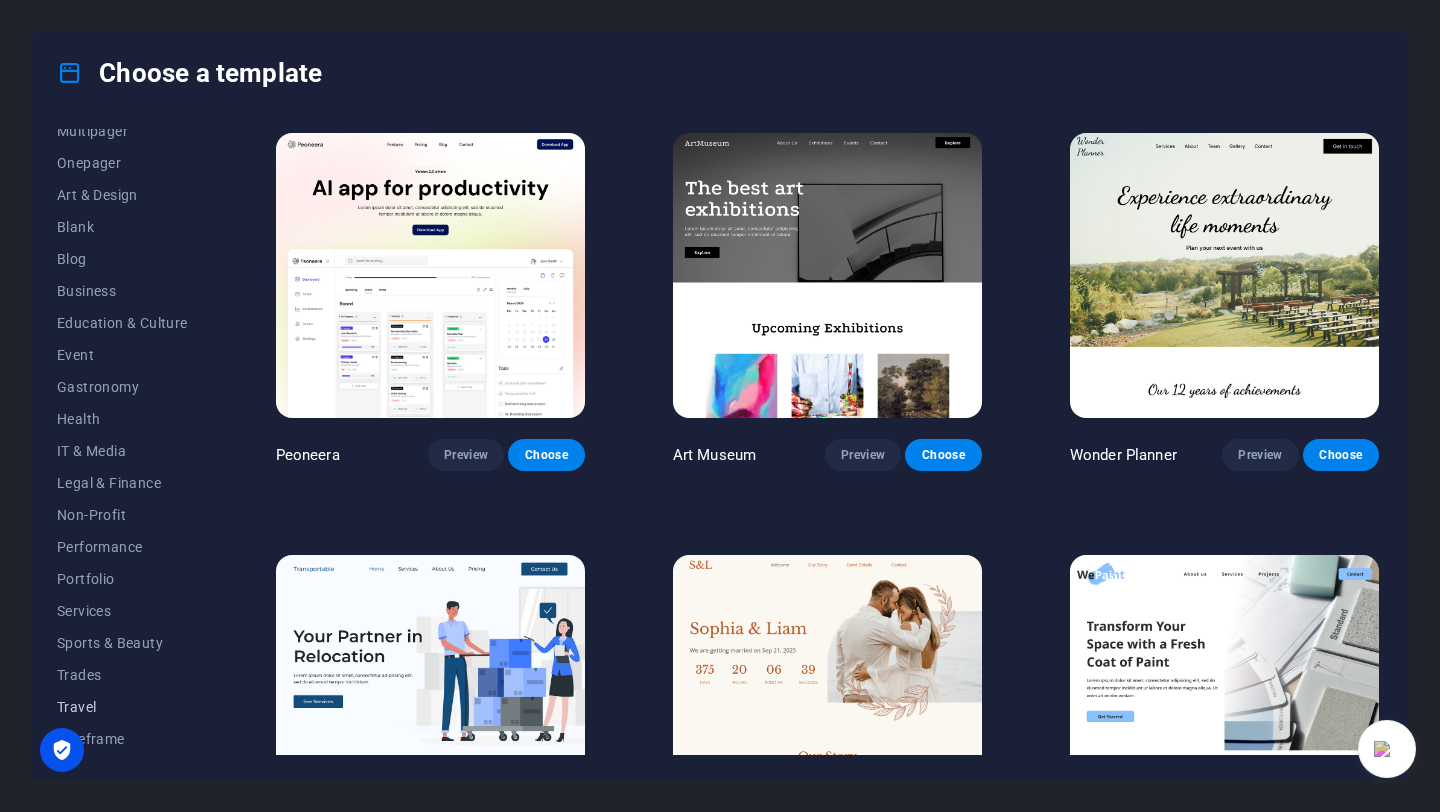 click on "Travel" at bounding box center [122, 707] 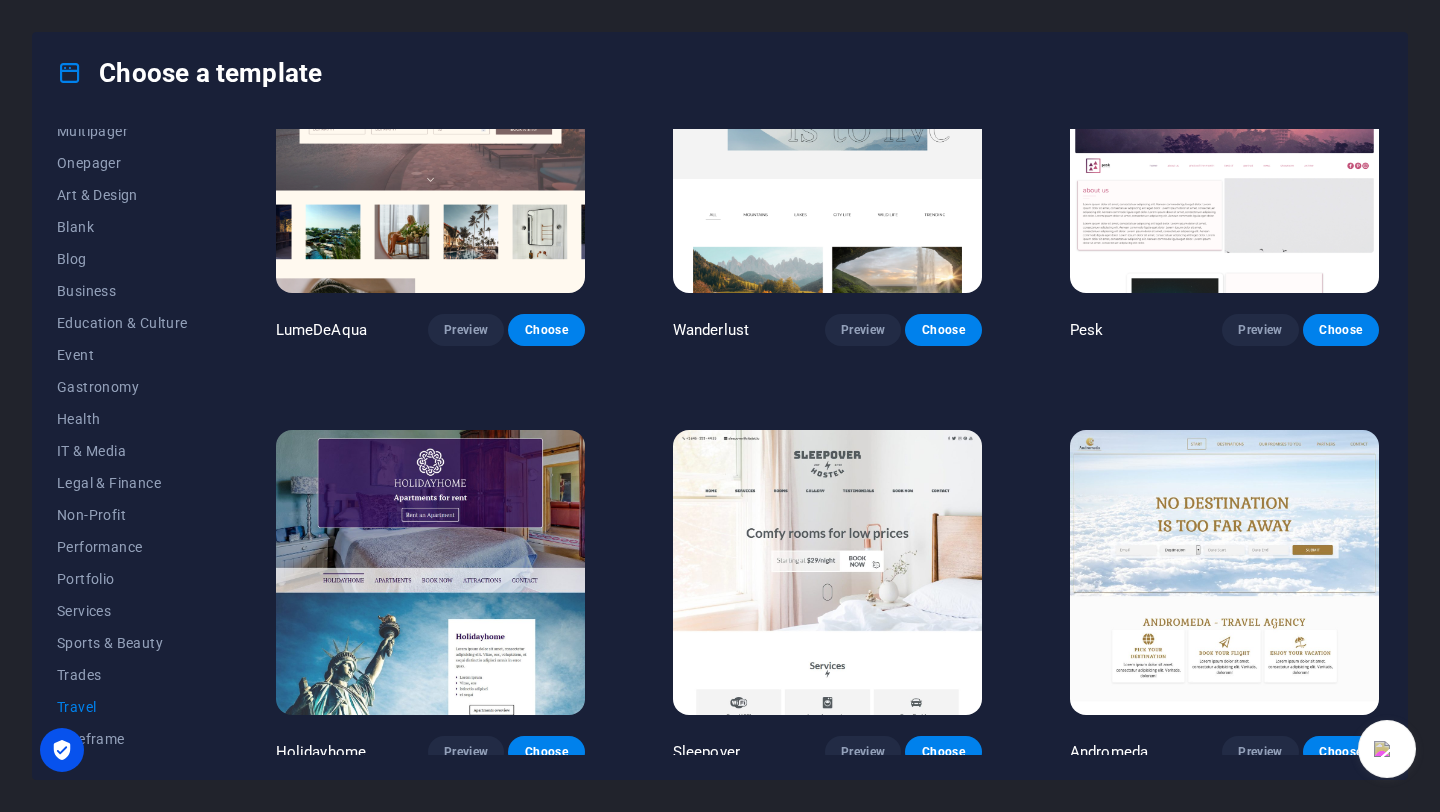 scroll, scrollTop: 0, scrollLeft: 0, axis: both 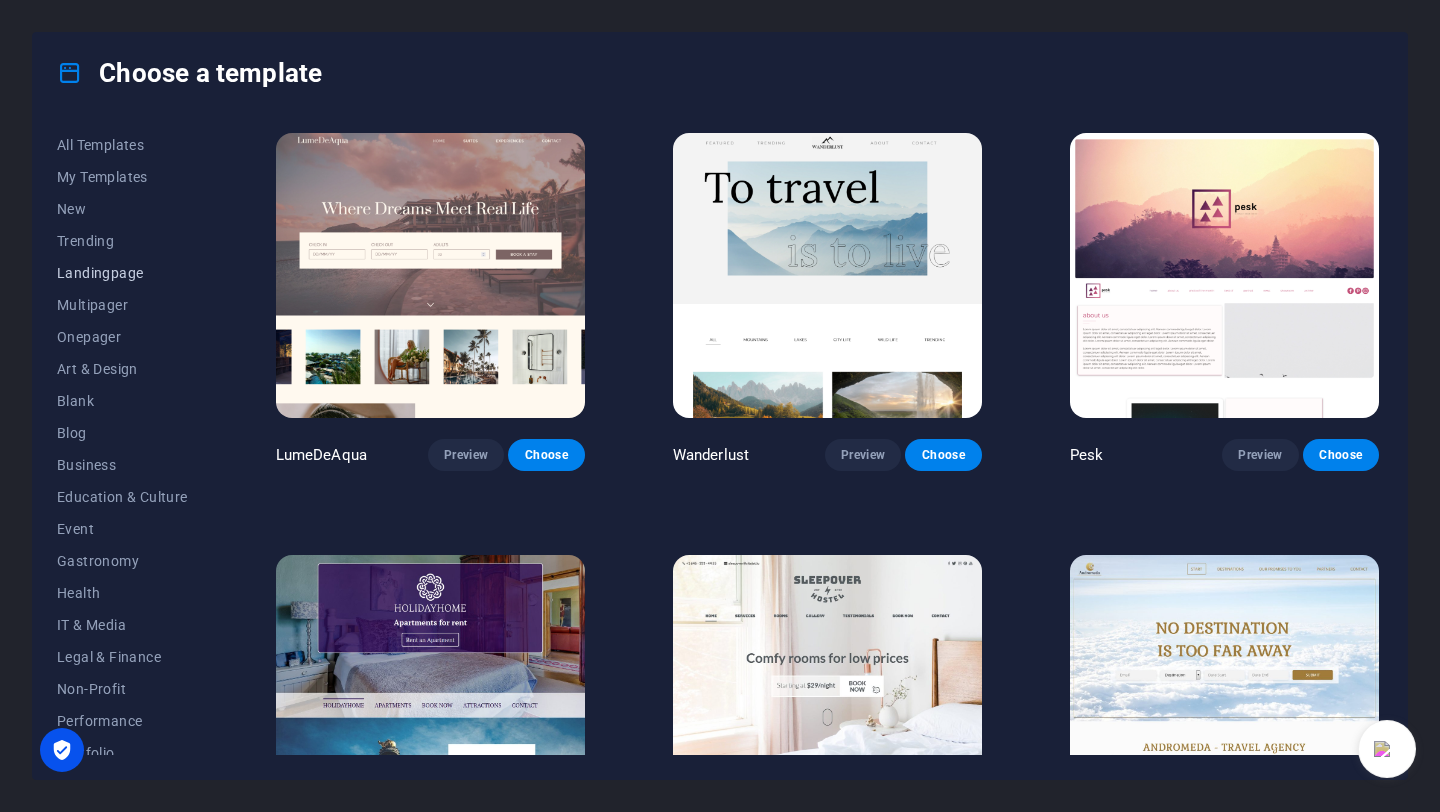 click on "Landingpage" at bounding box center (122, 273) 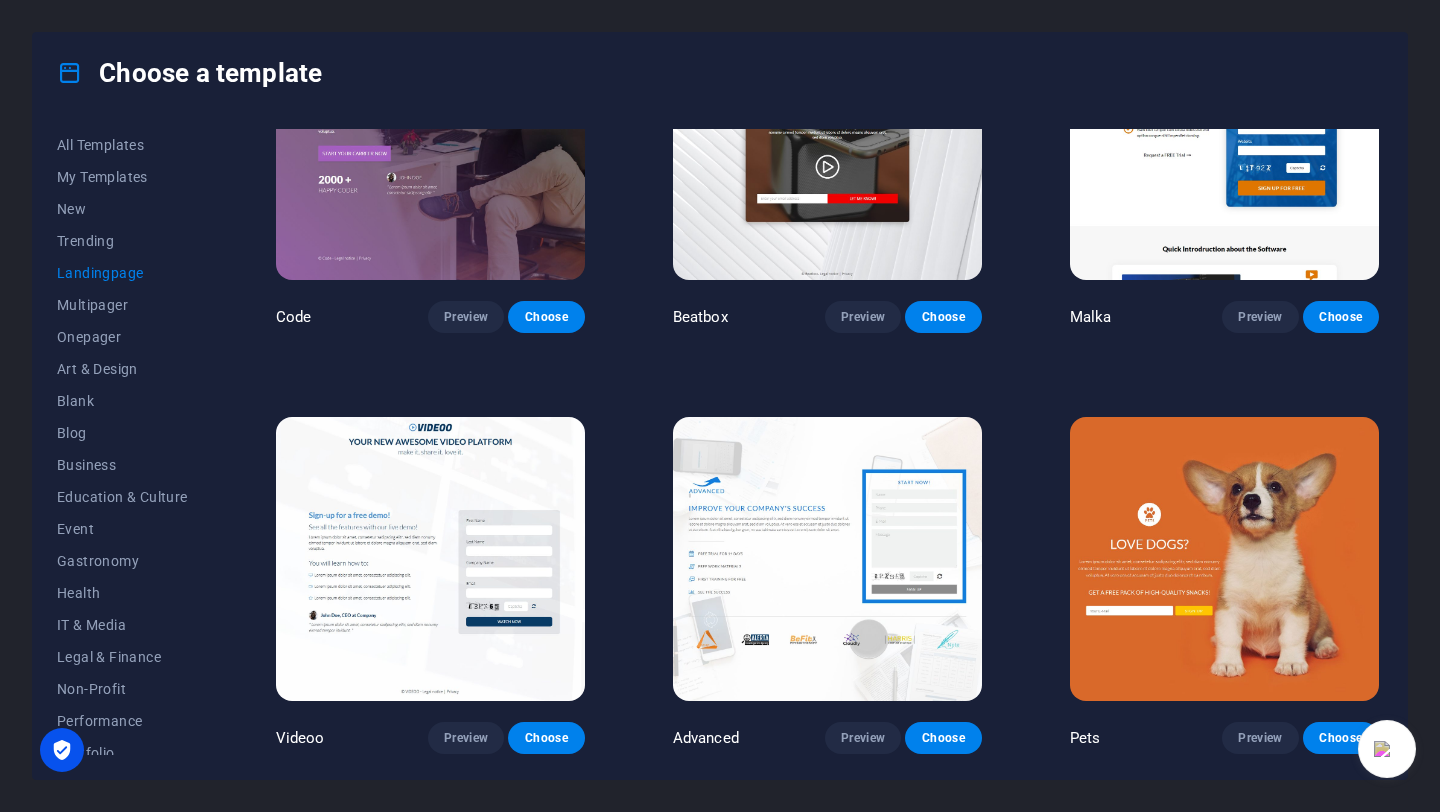 scroll, scrollTop: 0, scrollLeft: 0, axis: both 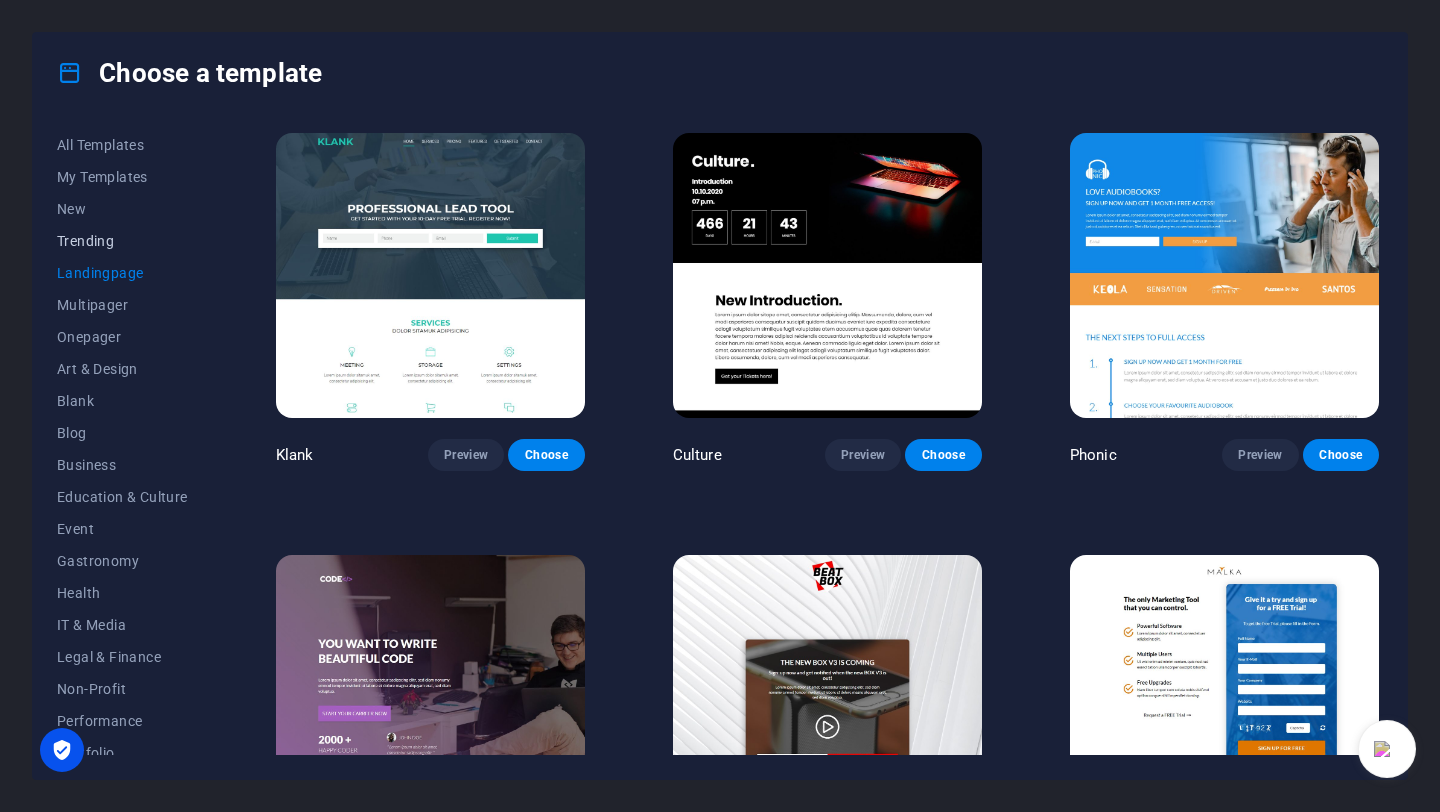 click on "Trending" at bounding box center [122, 241] 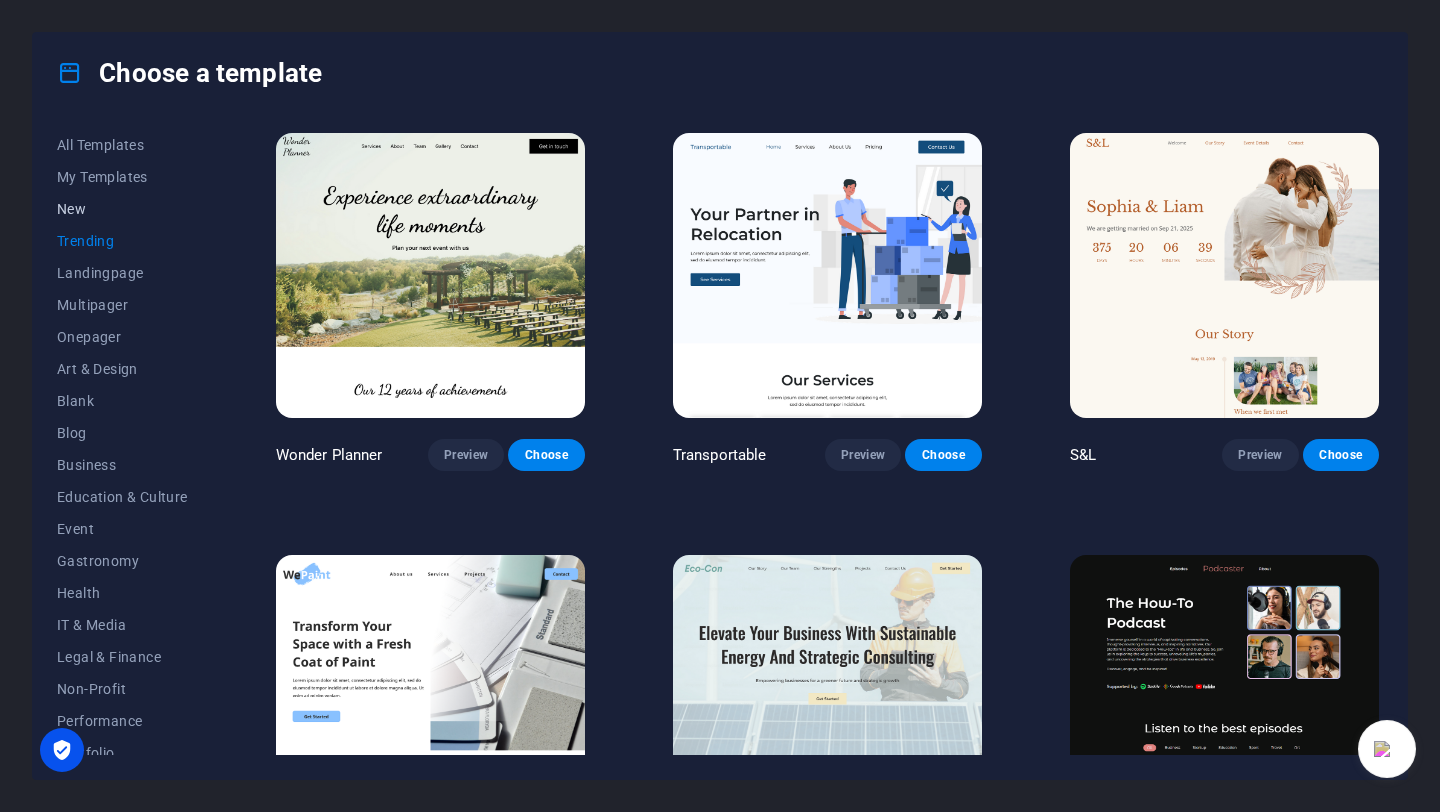 click on "New" at bounding box center (122, 209) 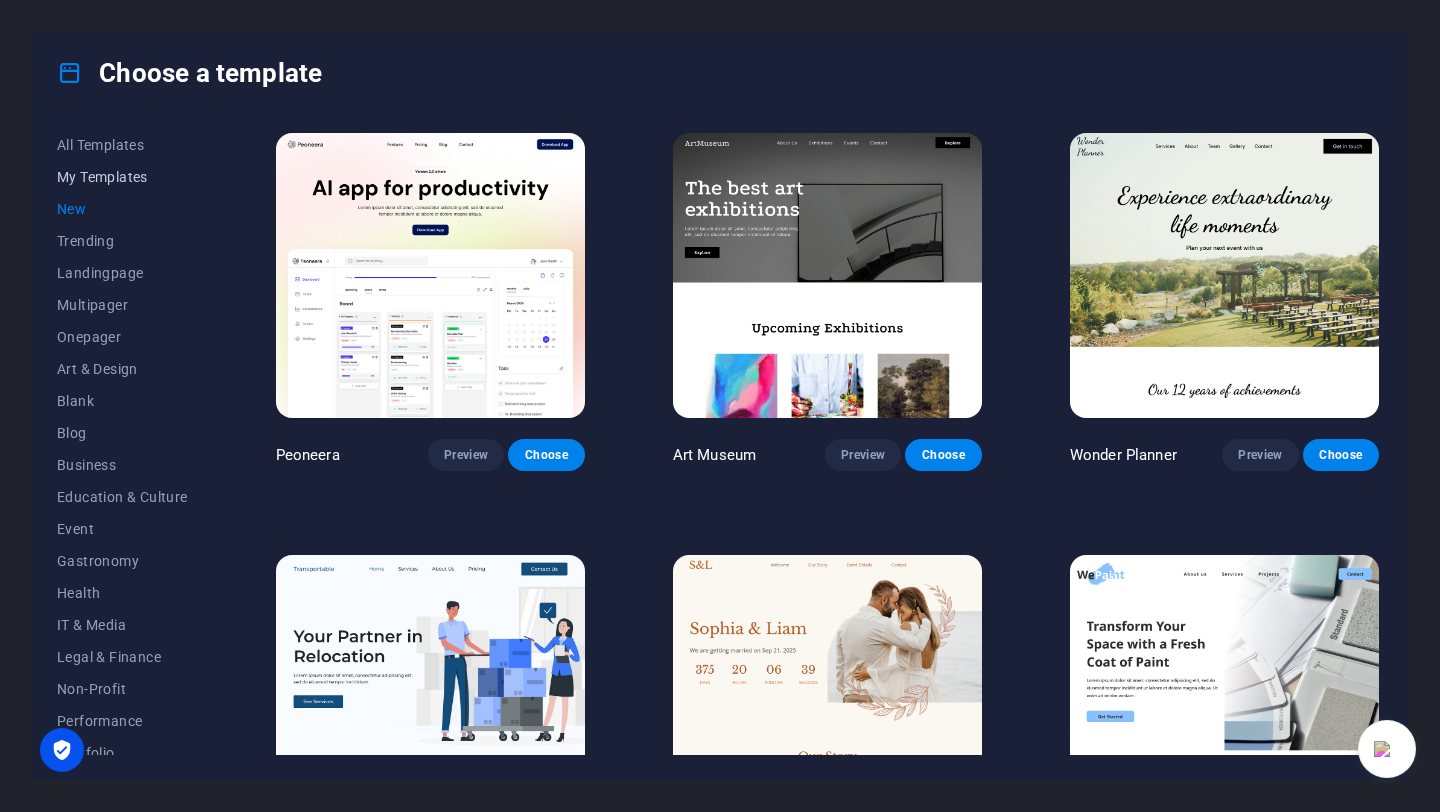 click on "My Templates" at bounding box center [122, 177] 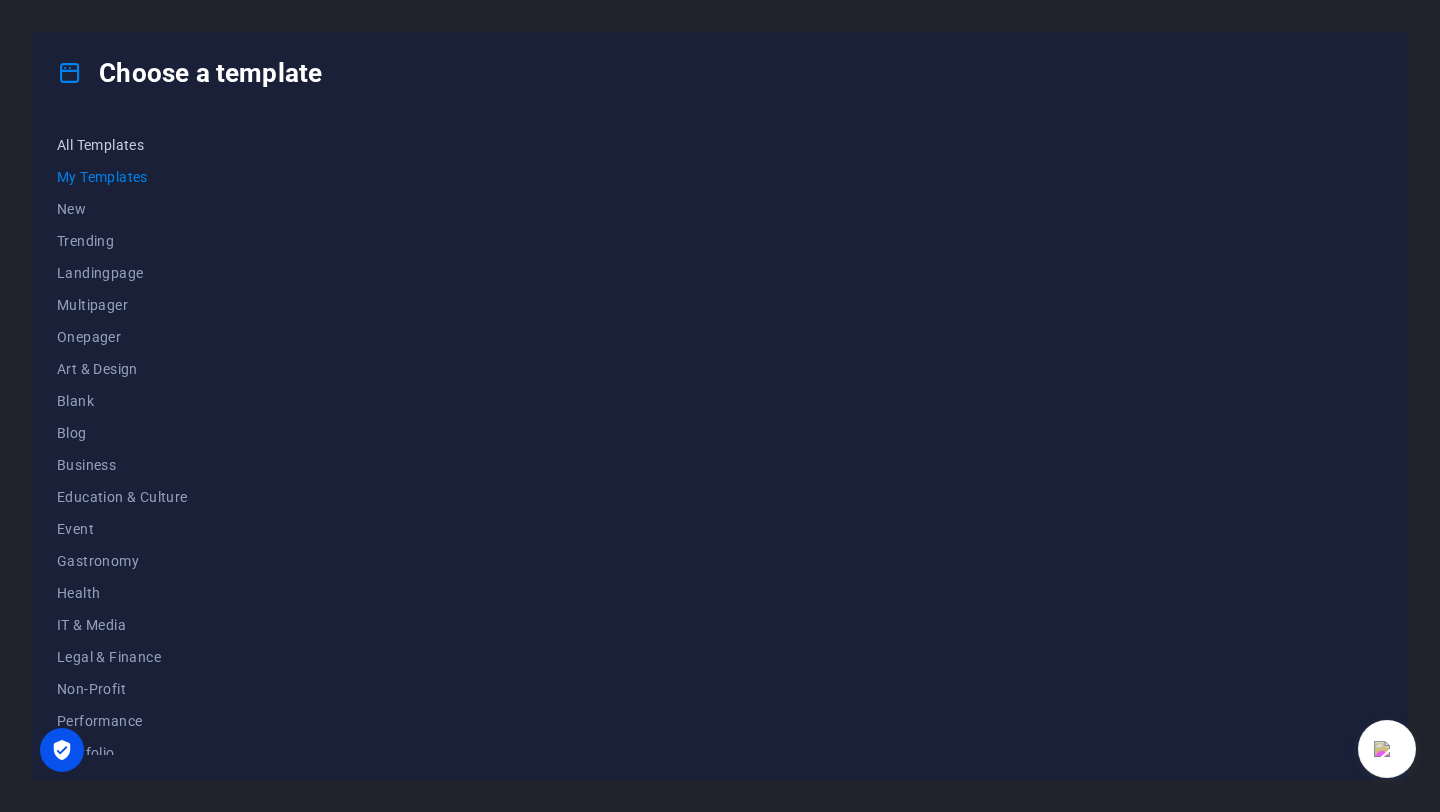 click on "All Templates" at bounding box center [122, 145] 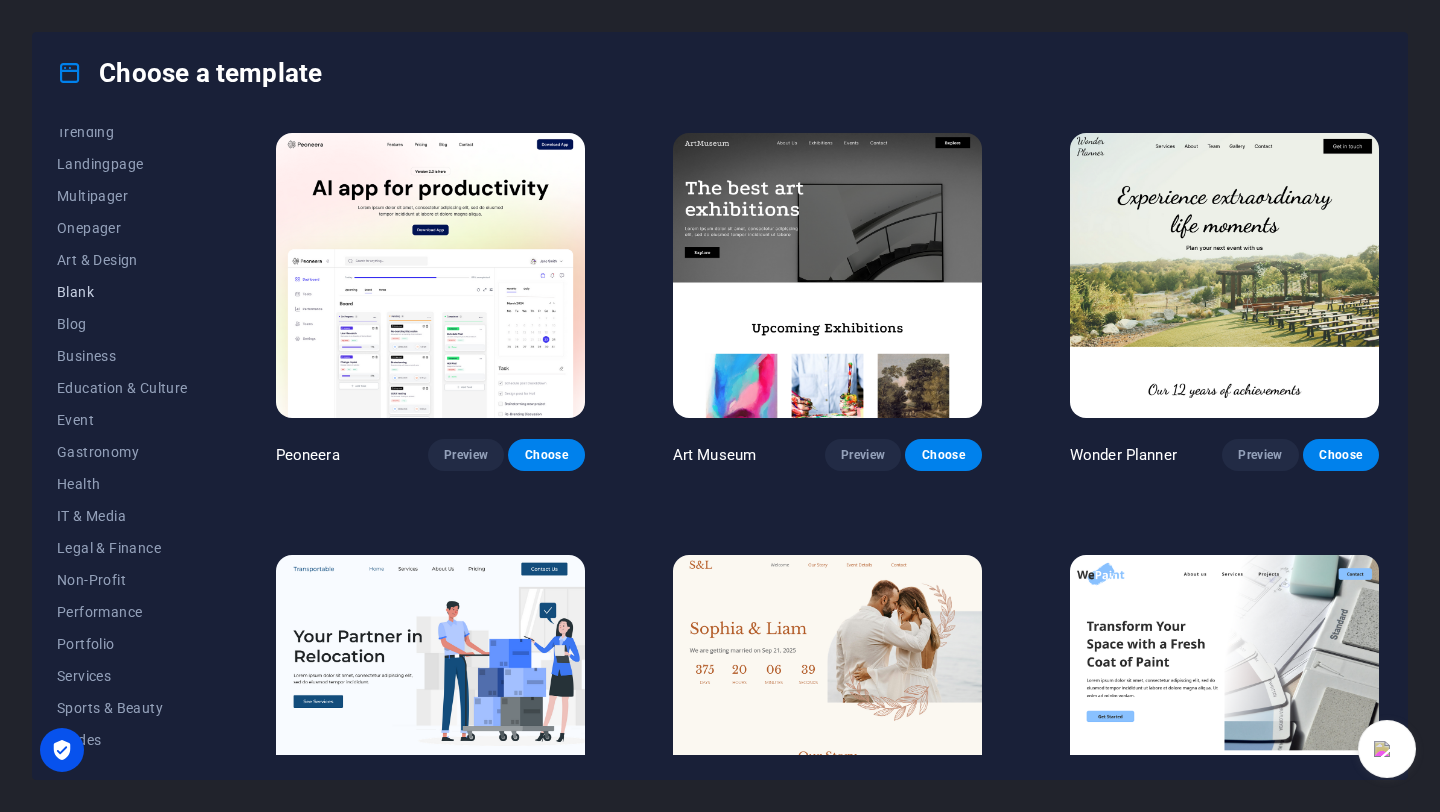 scroll, scrollTop: 174, scrollLeft: 0, axis: vertical 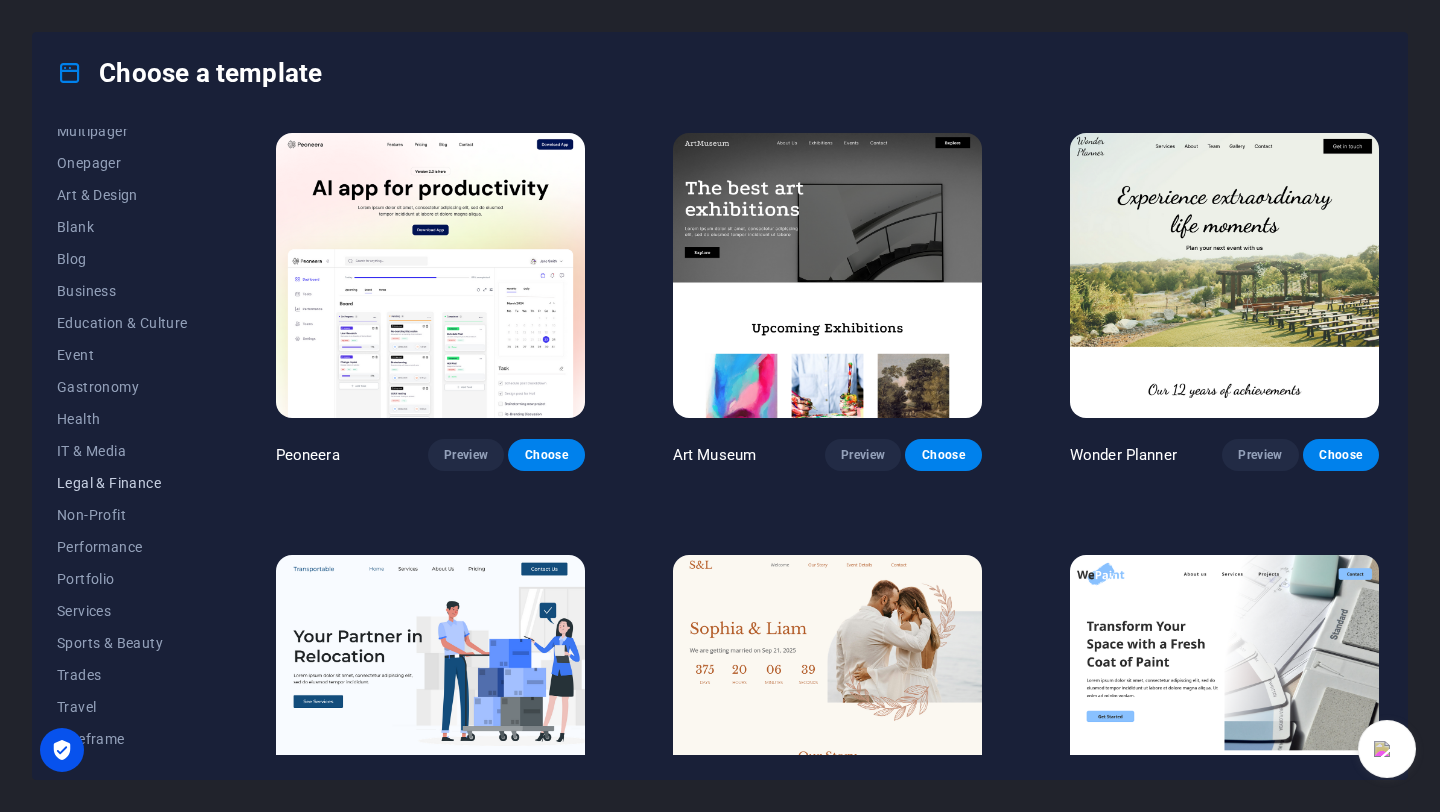 click on "Legal & Finance" at bounding box center (122, 483) 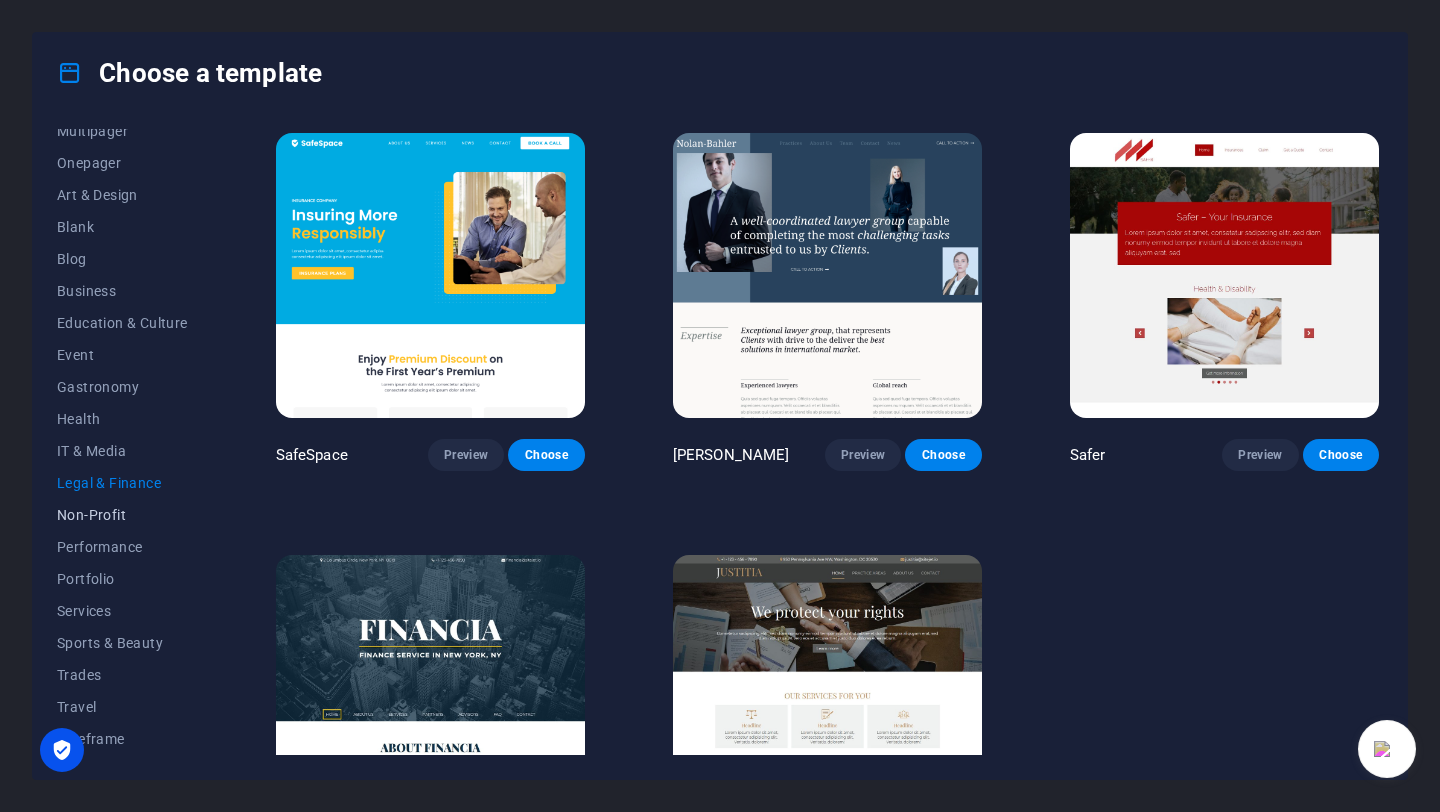 click on "Non-Profit" at bounding box center [122, 515] 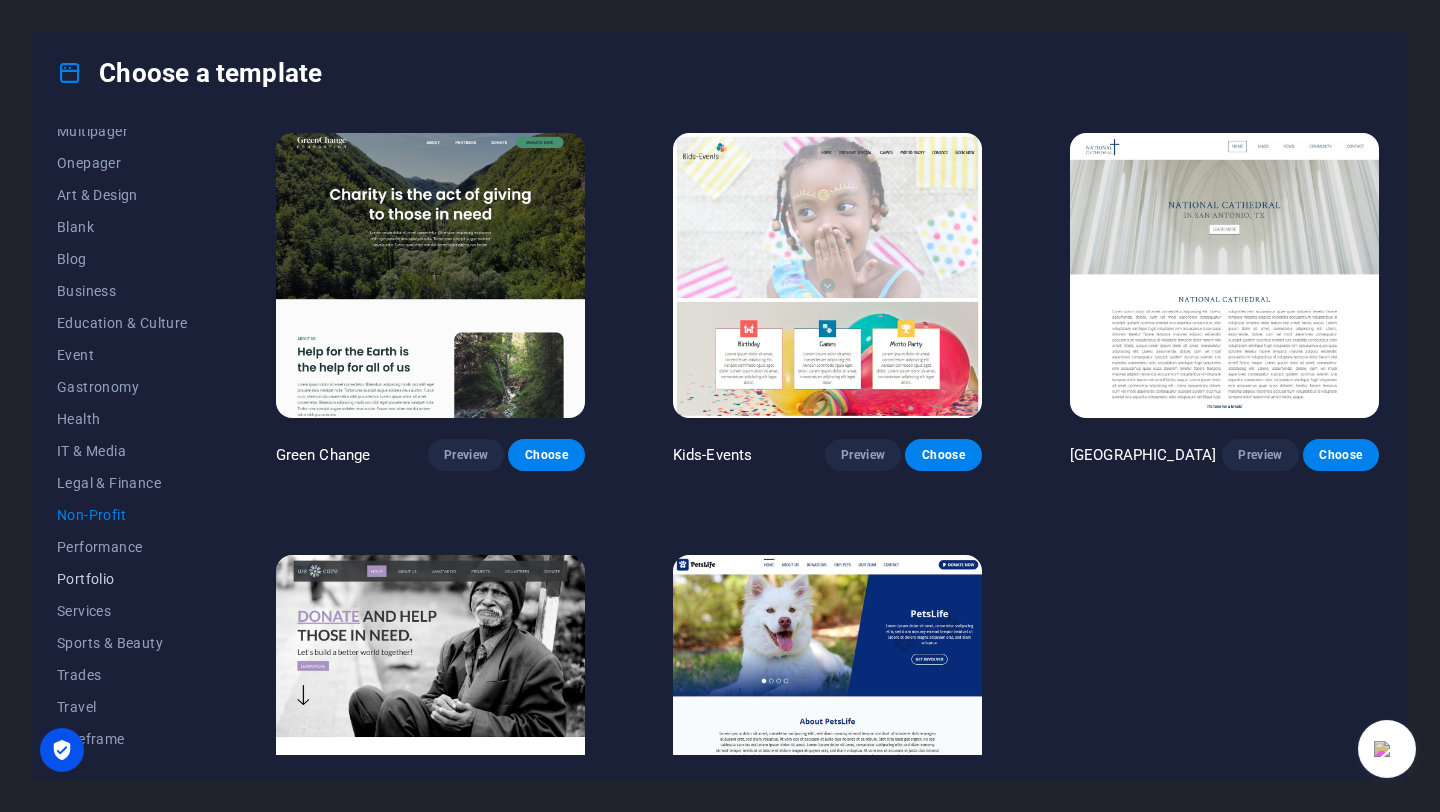 click on "Portfolio" at bounding box center [122, 579] 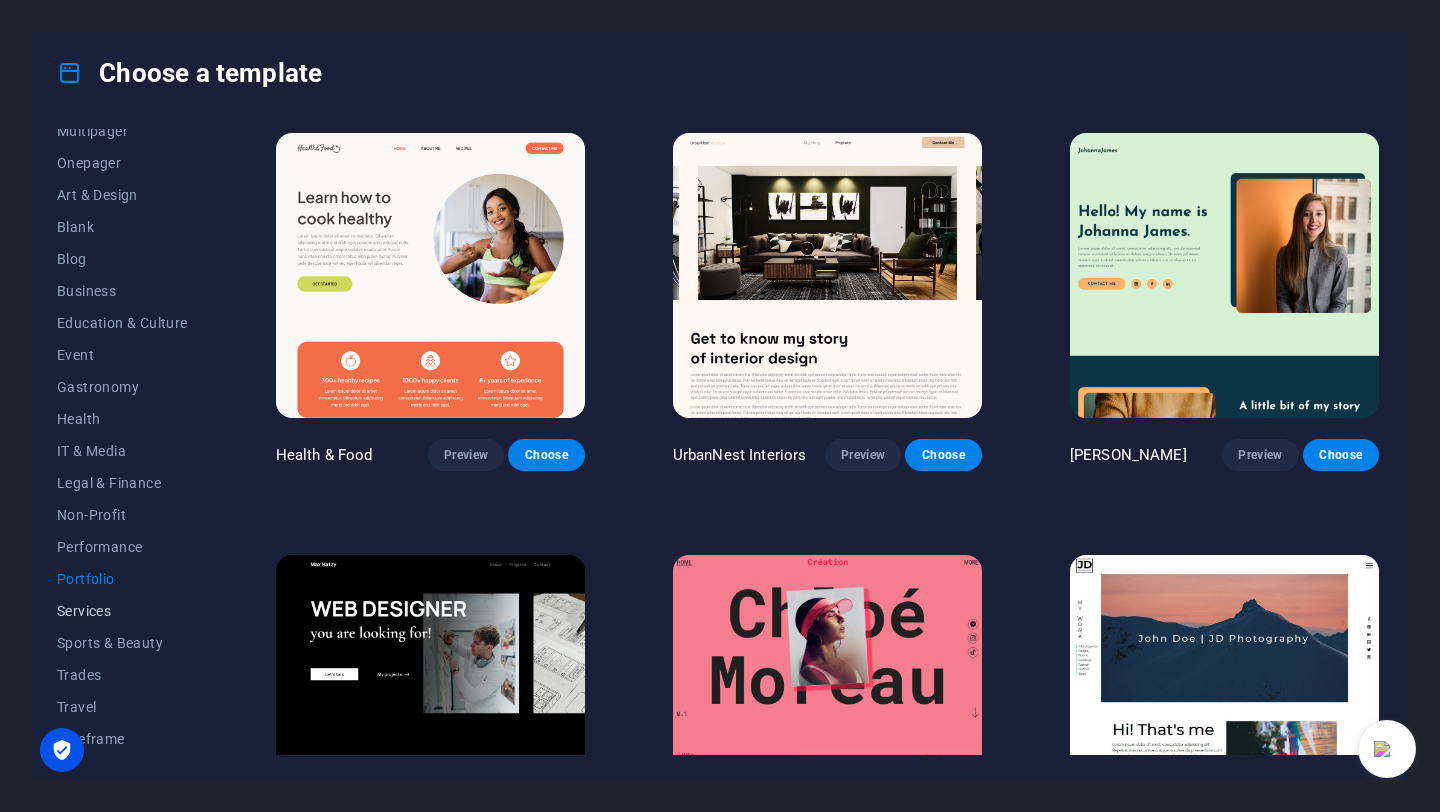 click on "Services" at bounding box center (122, 611) 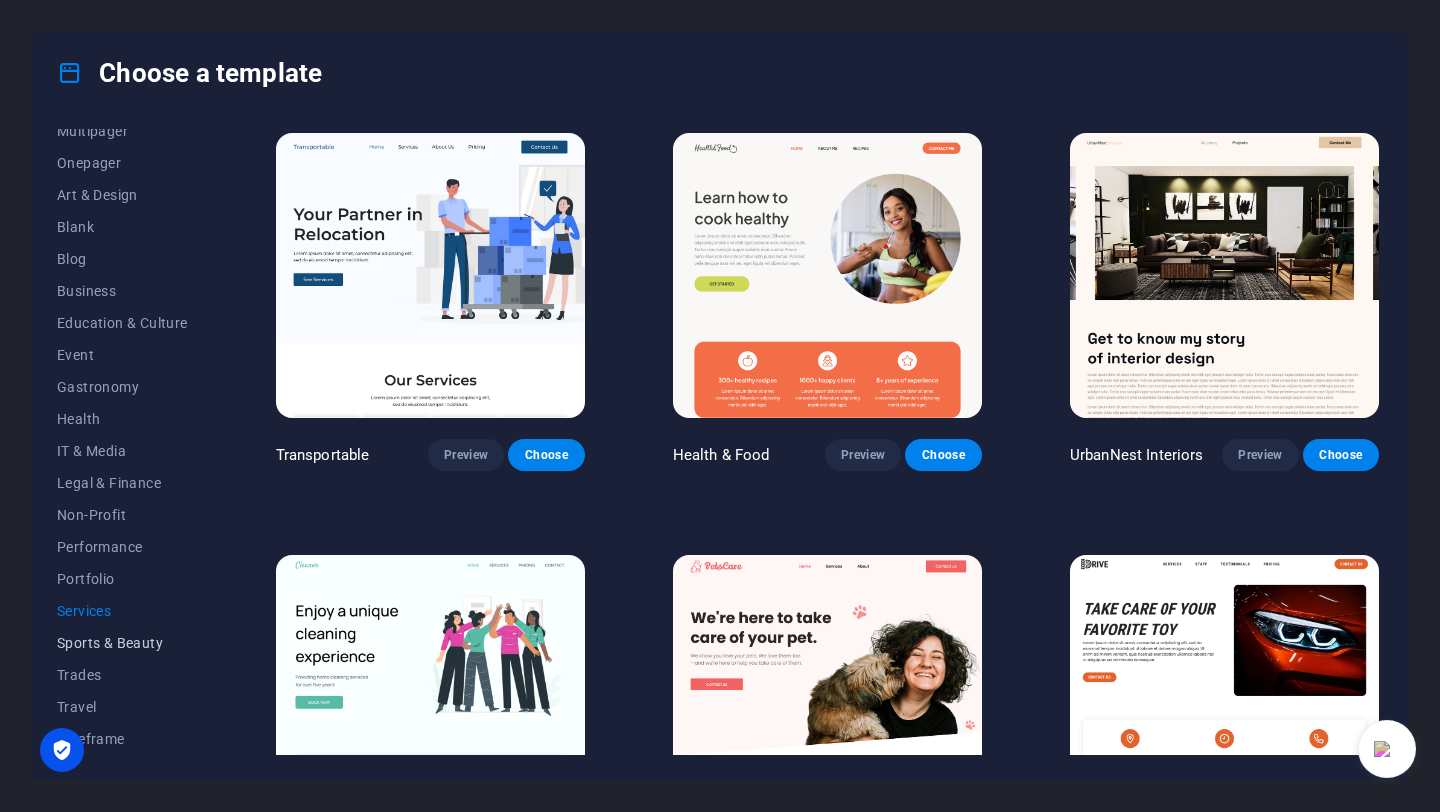 click on "Sports & Beauty" at bounding box center (122, 643) 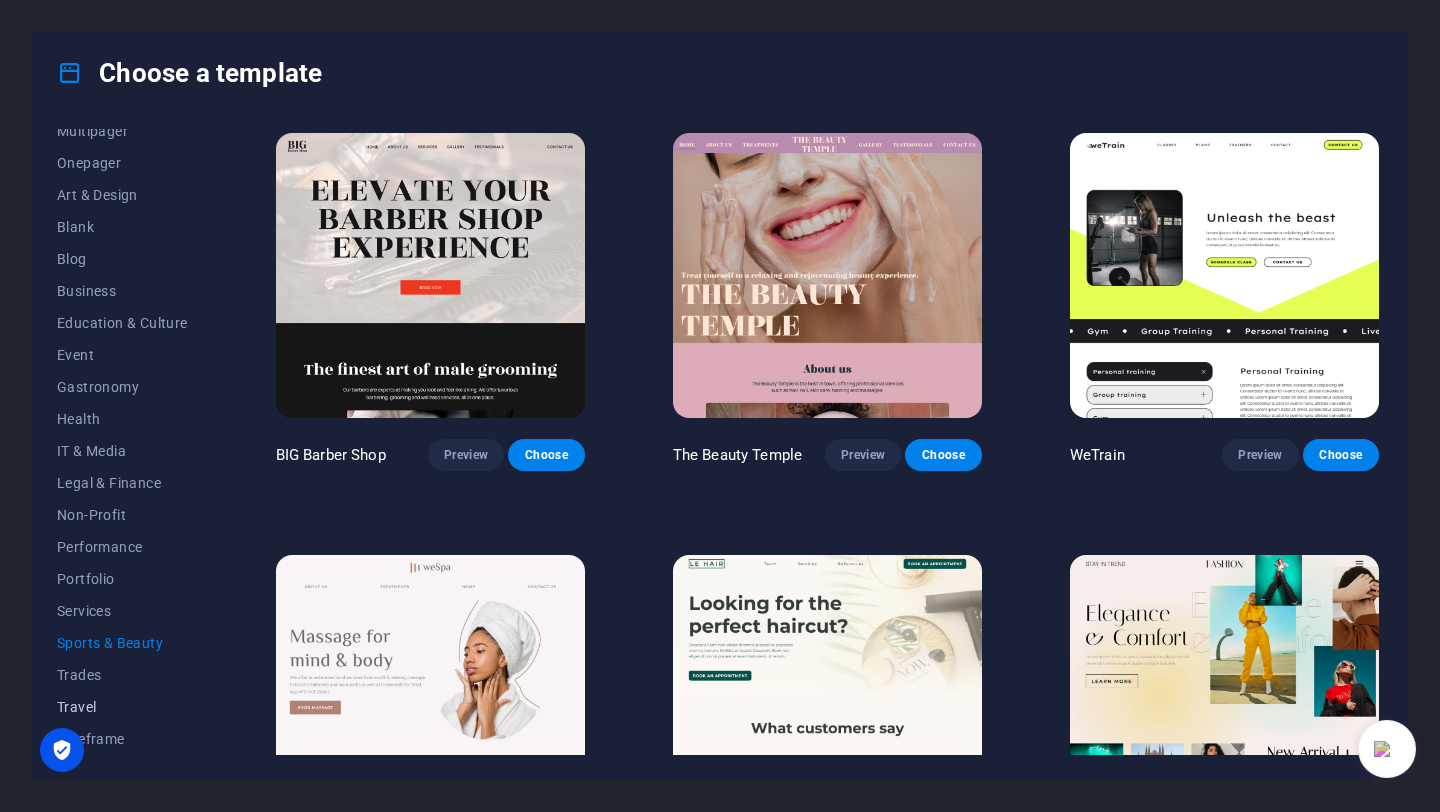 click on "Travel" at bounding box center (122, 707) 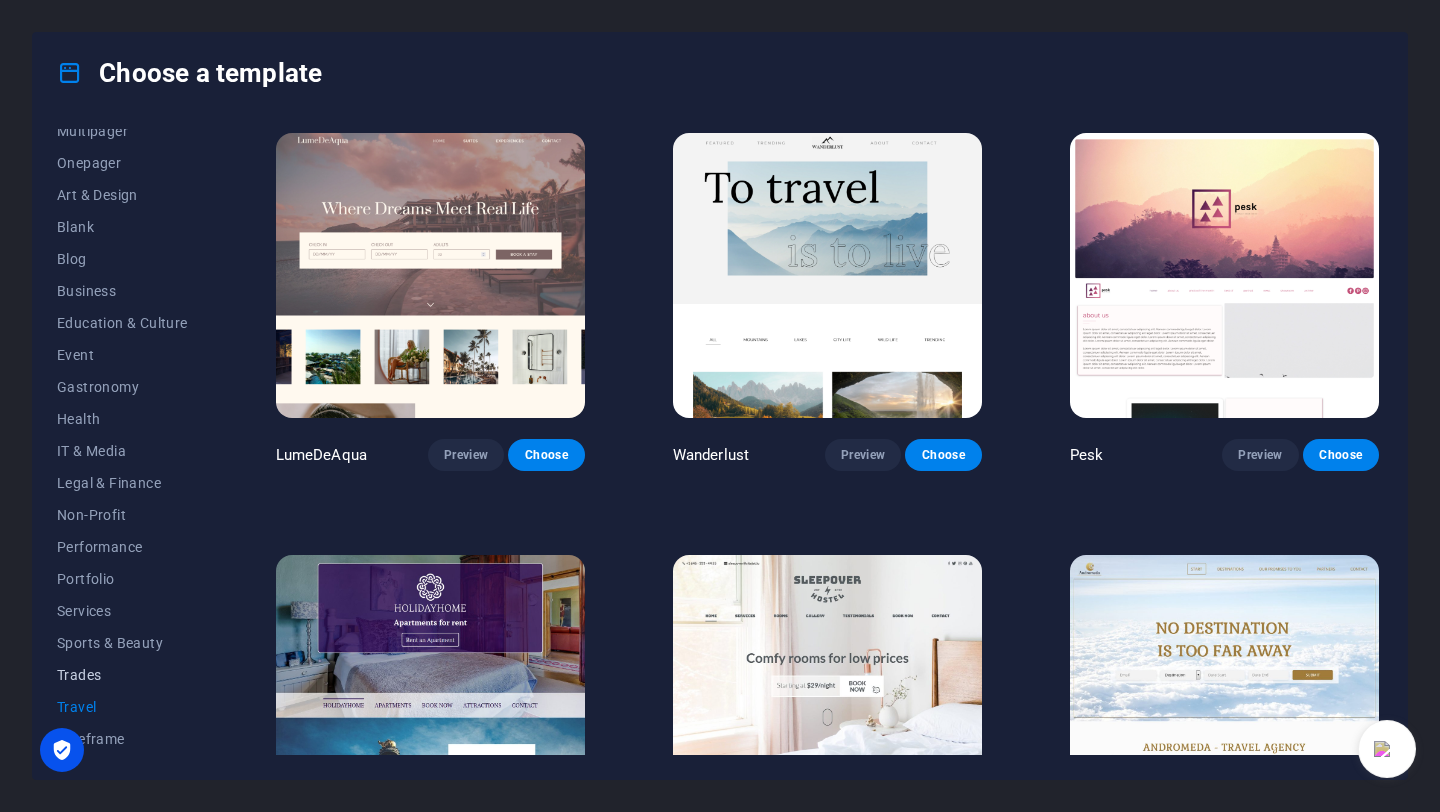 click on "Trades" at bounding box center (122, 675) 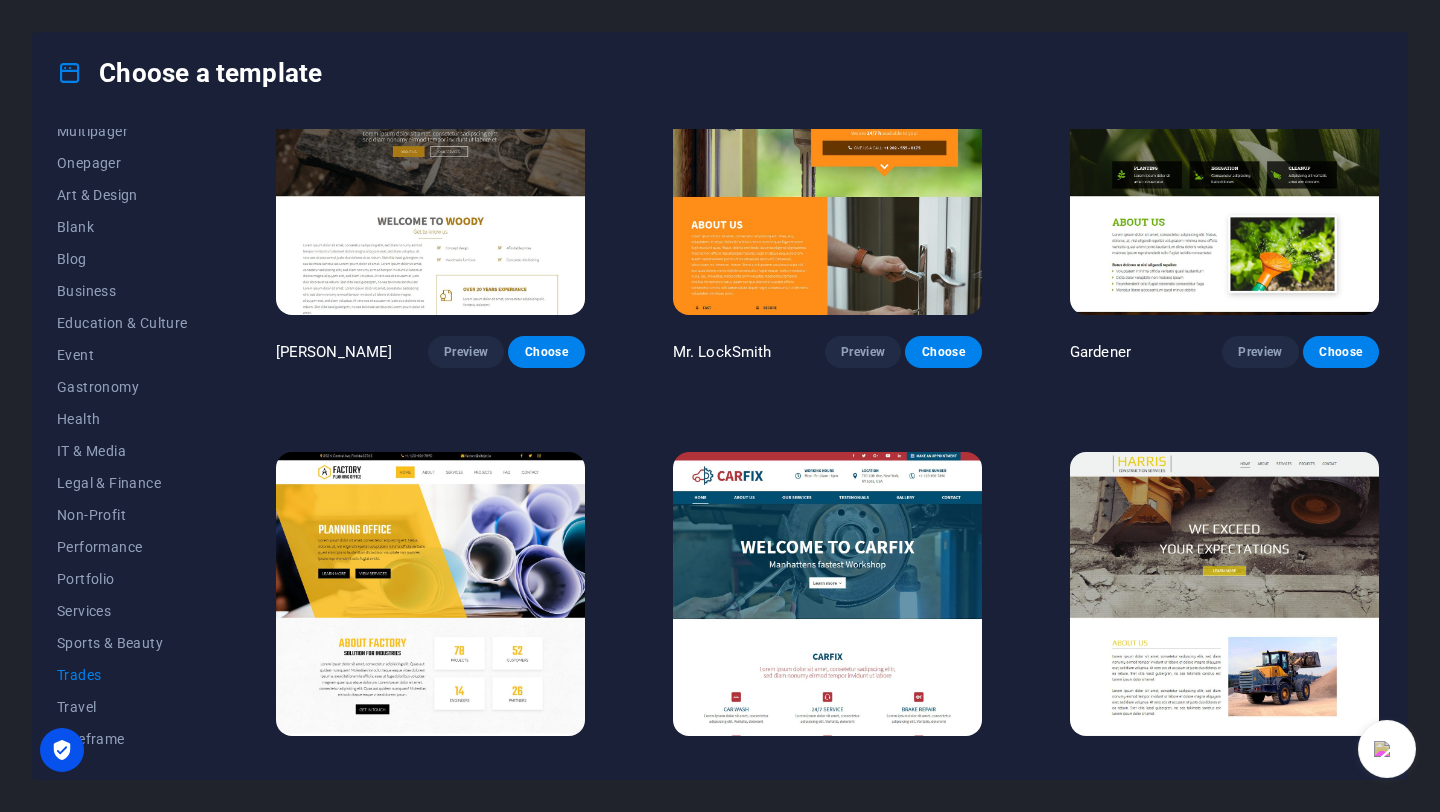 scroll, scrollTop: 551, scrollLeft: 0, axis: vertical 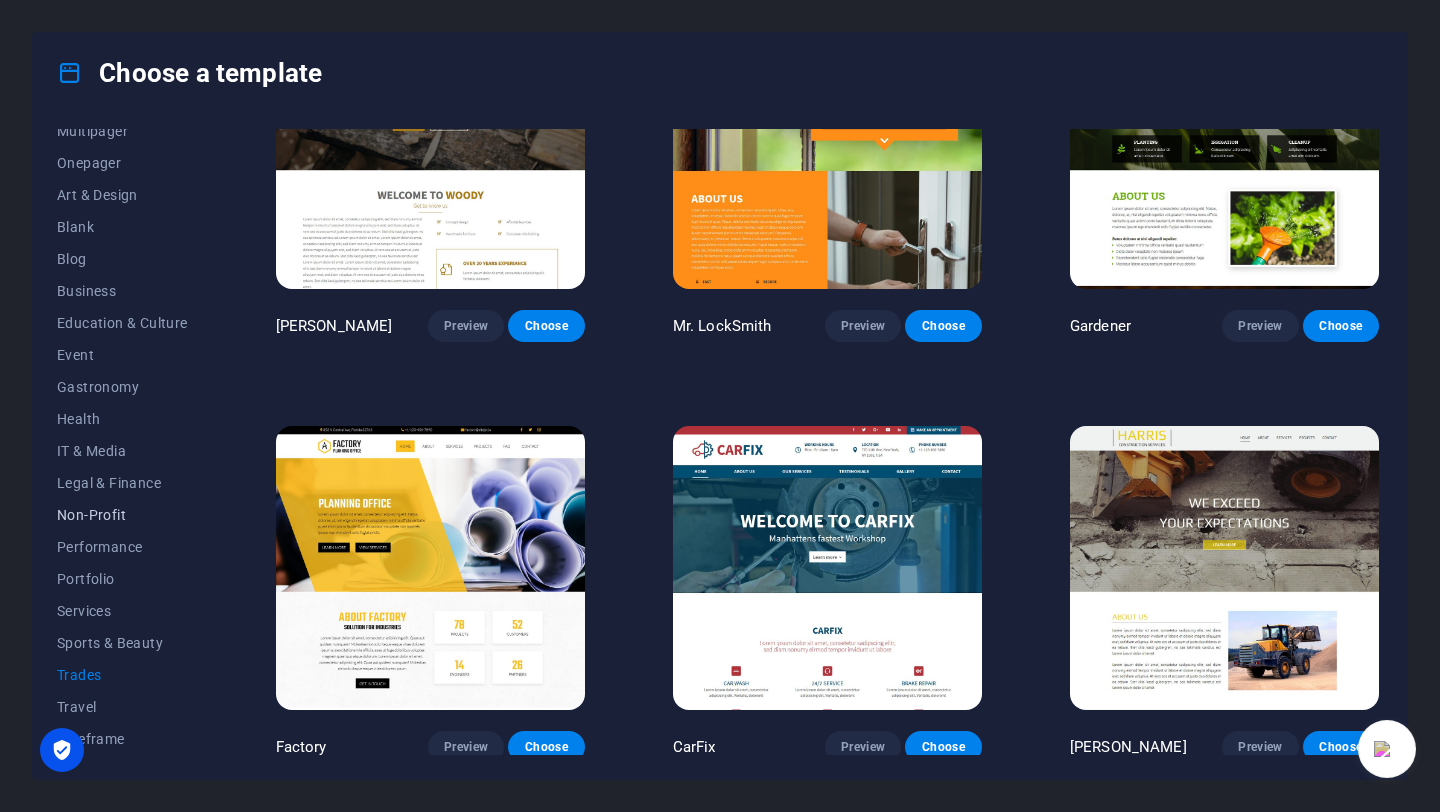 click on "Non-Profit" at bounding box center (122, 515) 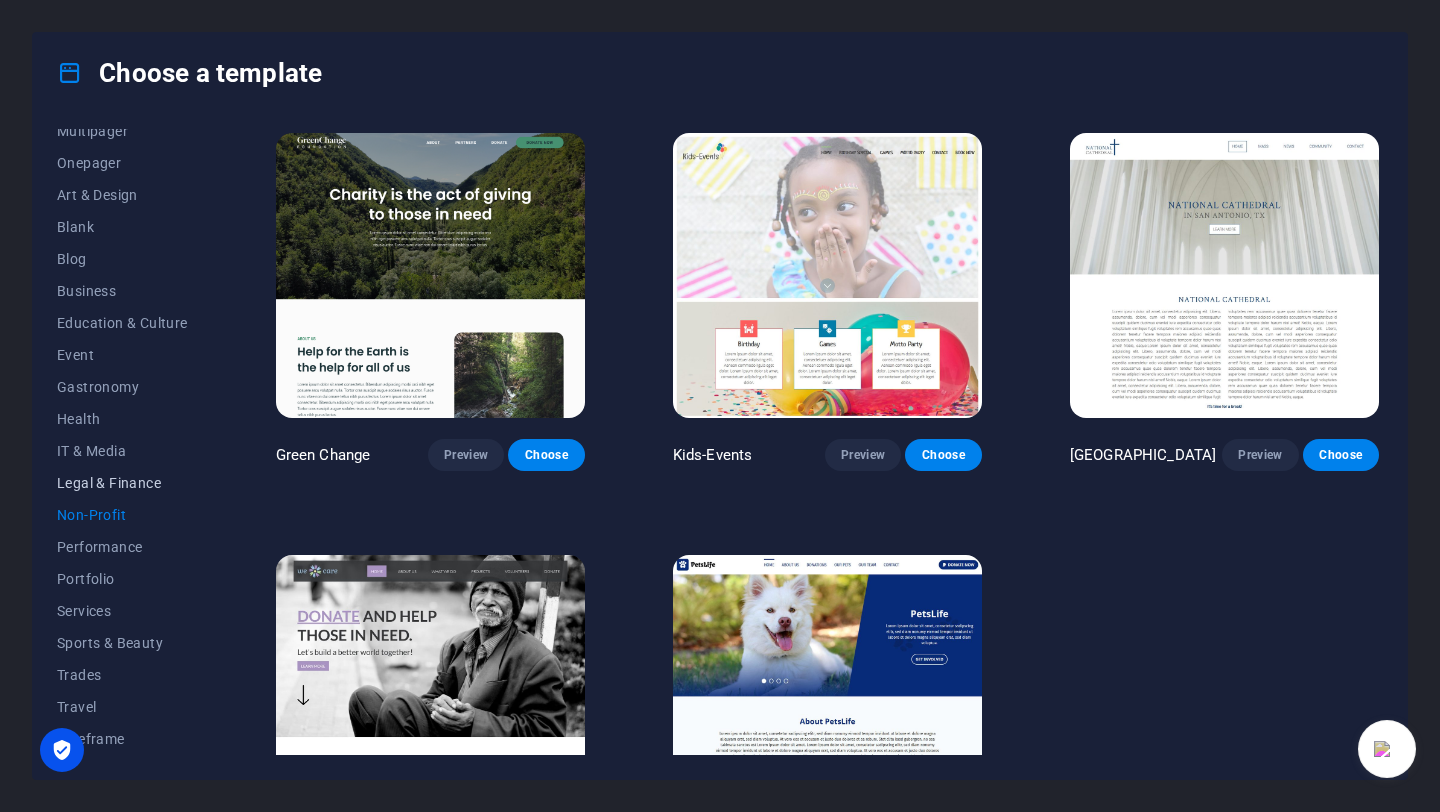 click on "Legal & Finance" at bounding box center [122, 483] 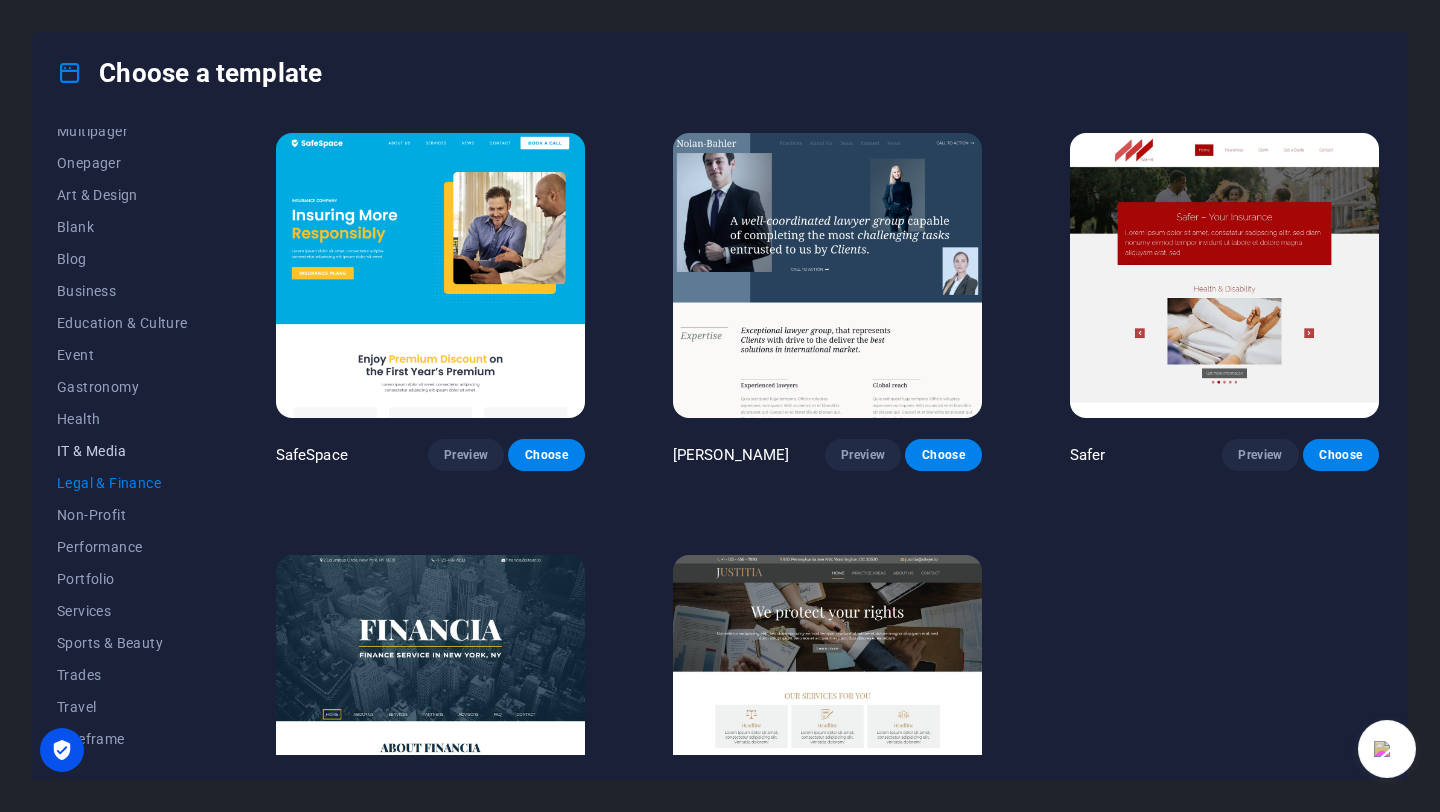 click on "IT & Media" at bounding box center [122, 451] 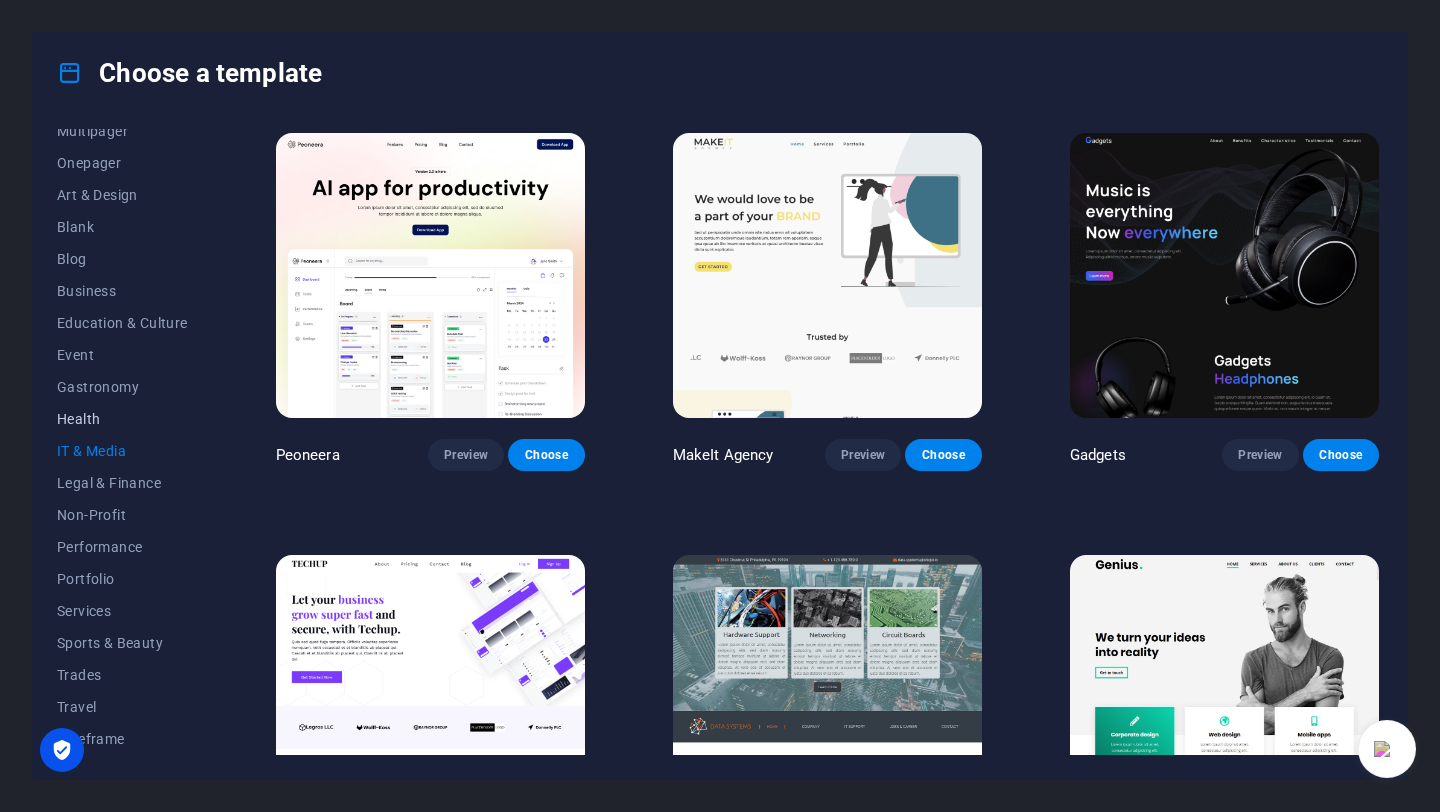 click on "Health" at bounding box center [122, 419] 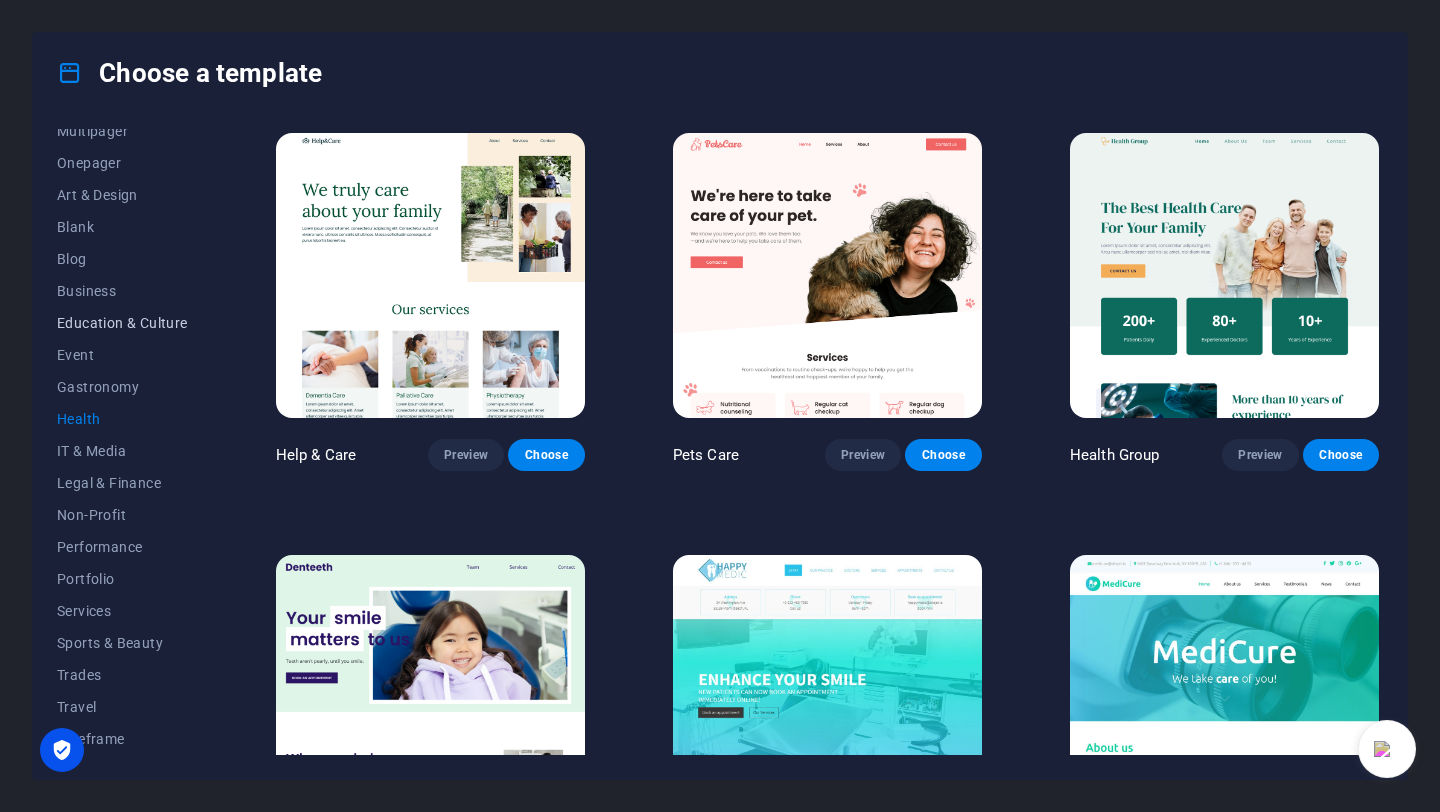click on "Education & Culture" at bounding box center [122, 323] 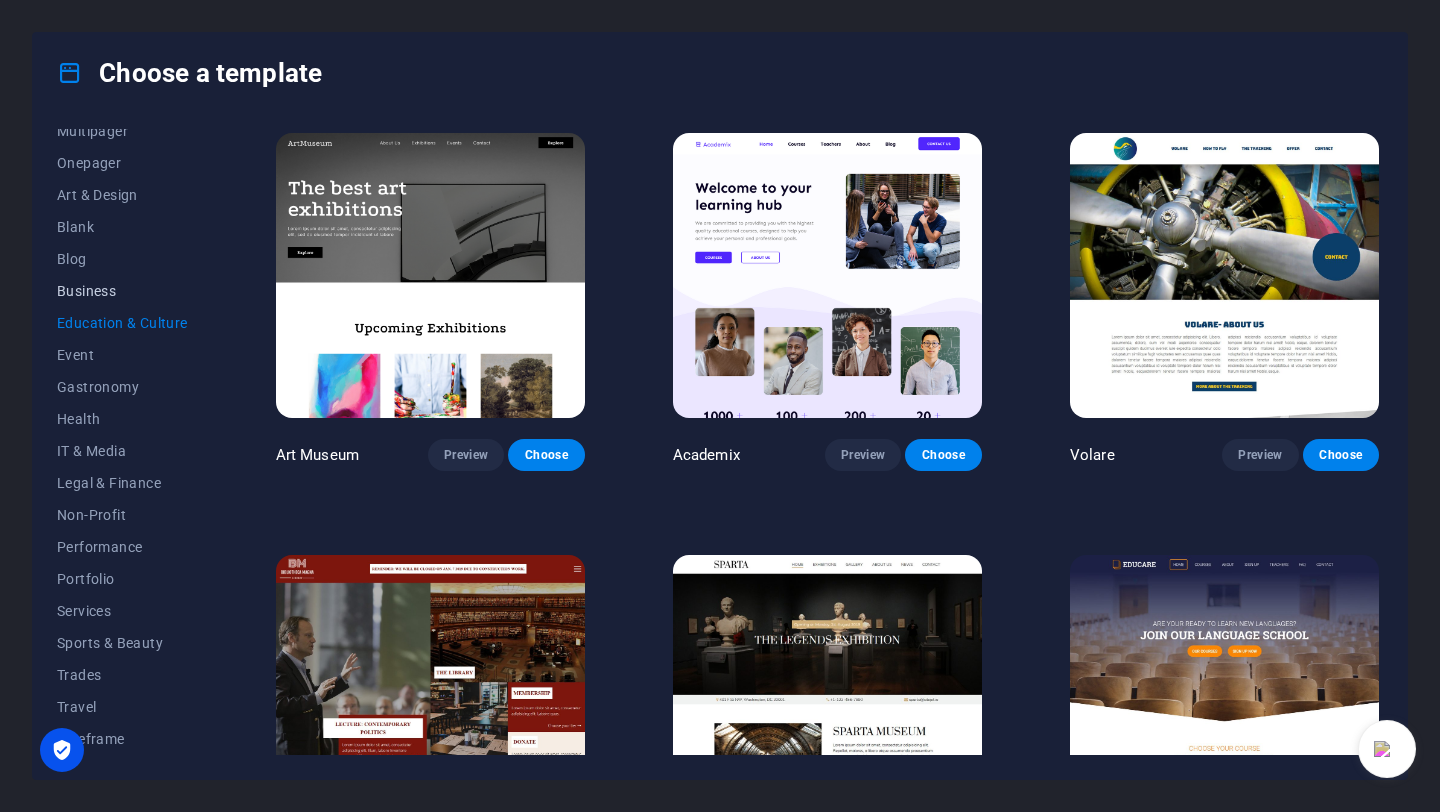 click on "Business" at bounding box center [122, 291] 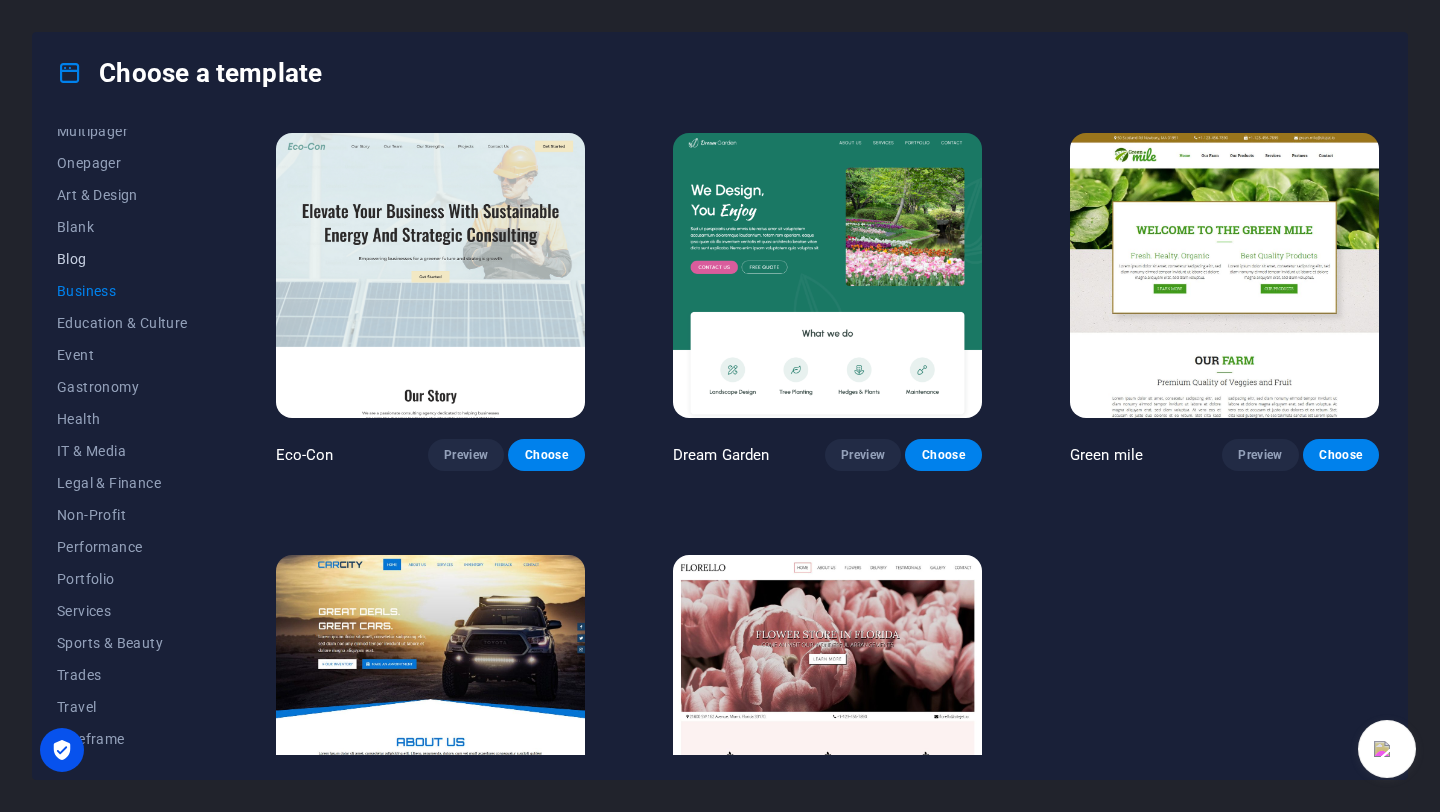 click on "Blog" at bounding box center [122, 259] 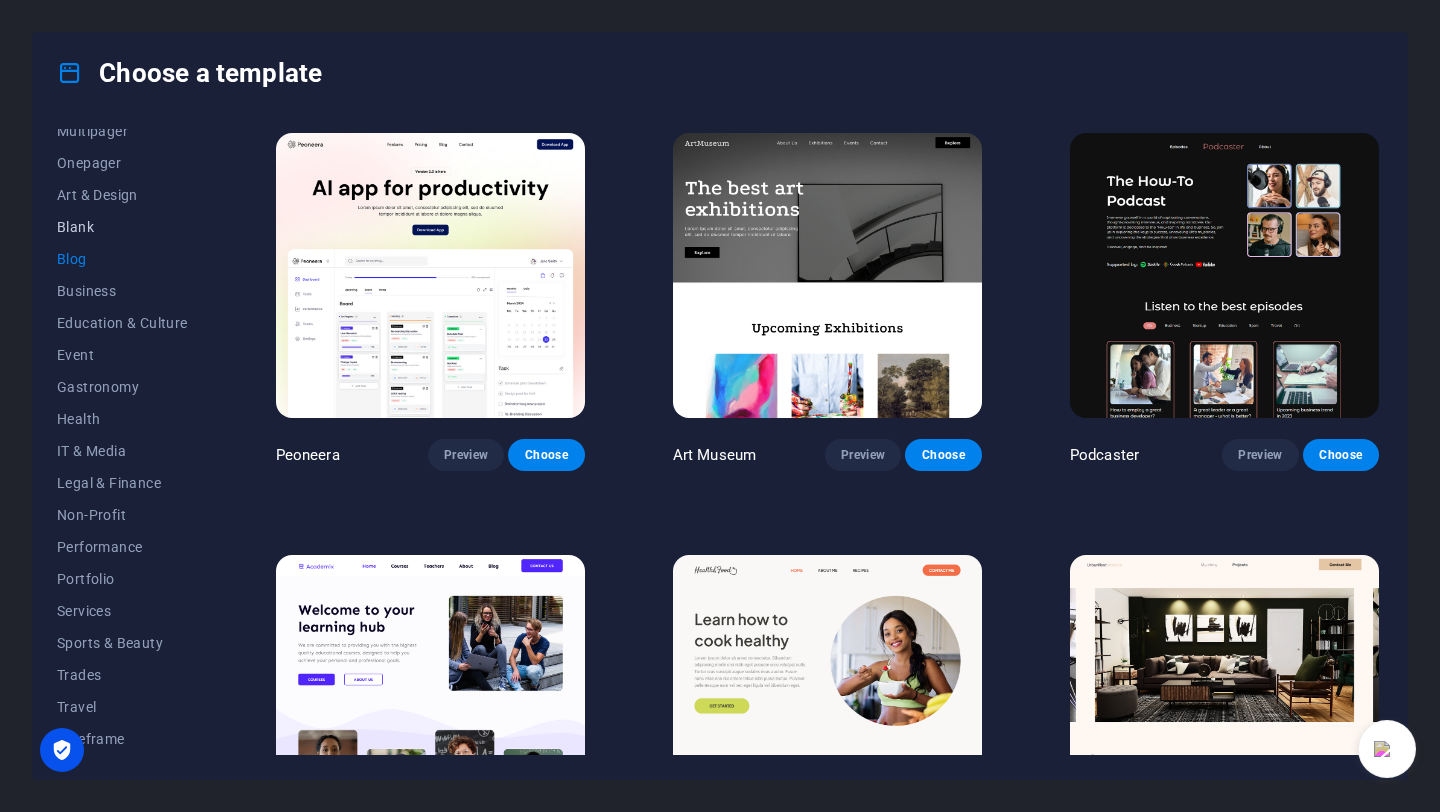 click on "Blank" at bounding box center [122, 227] 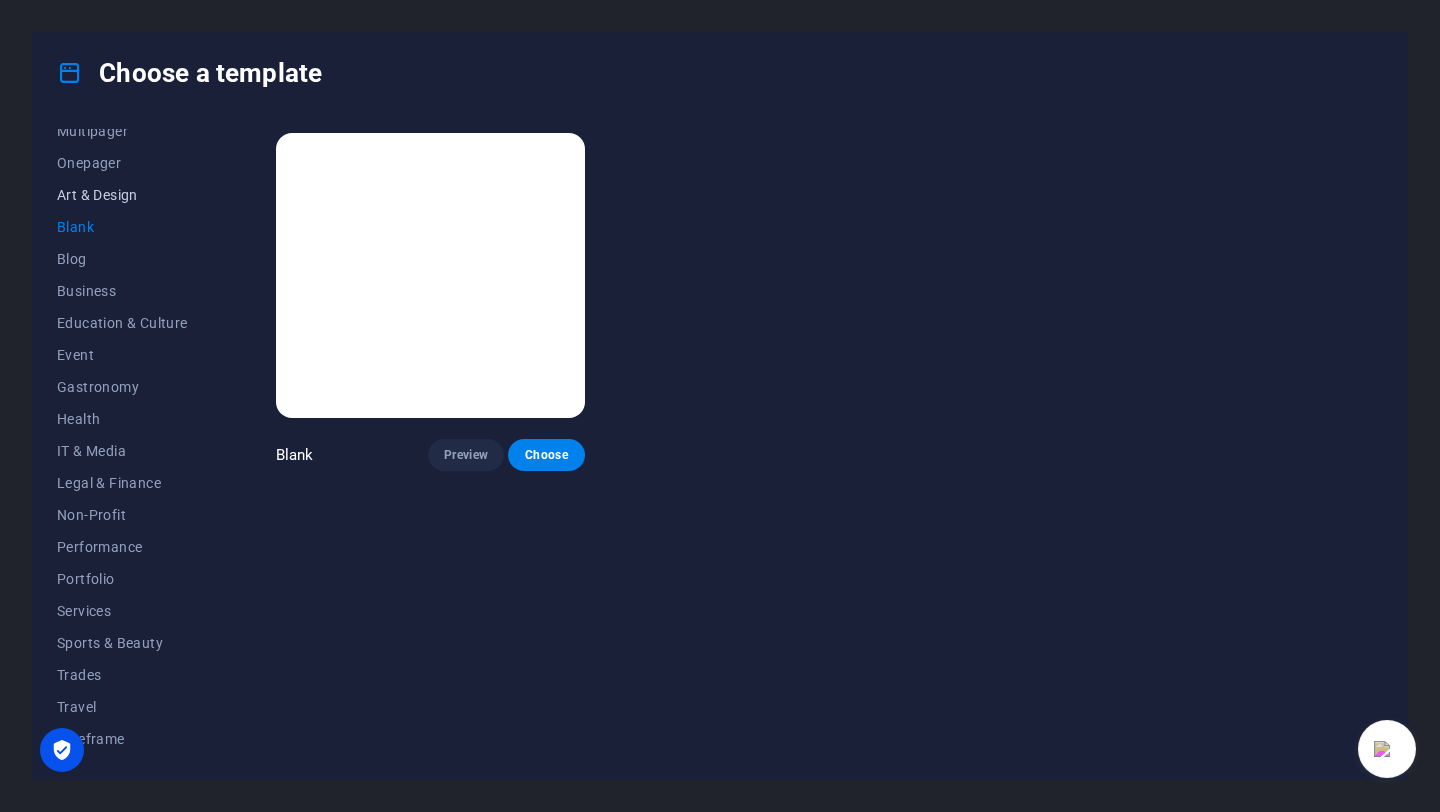 click on "Art & Design" at bounding box center (122, 195) 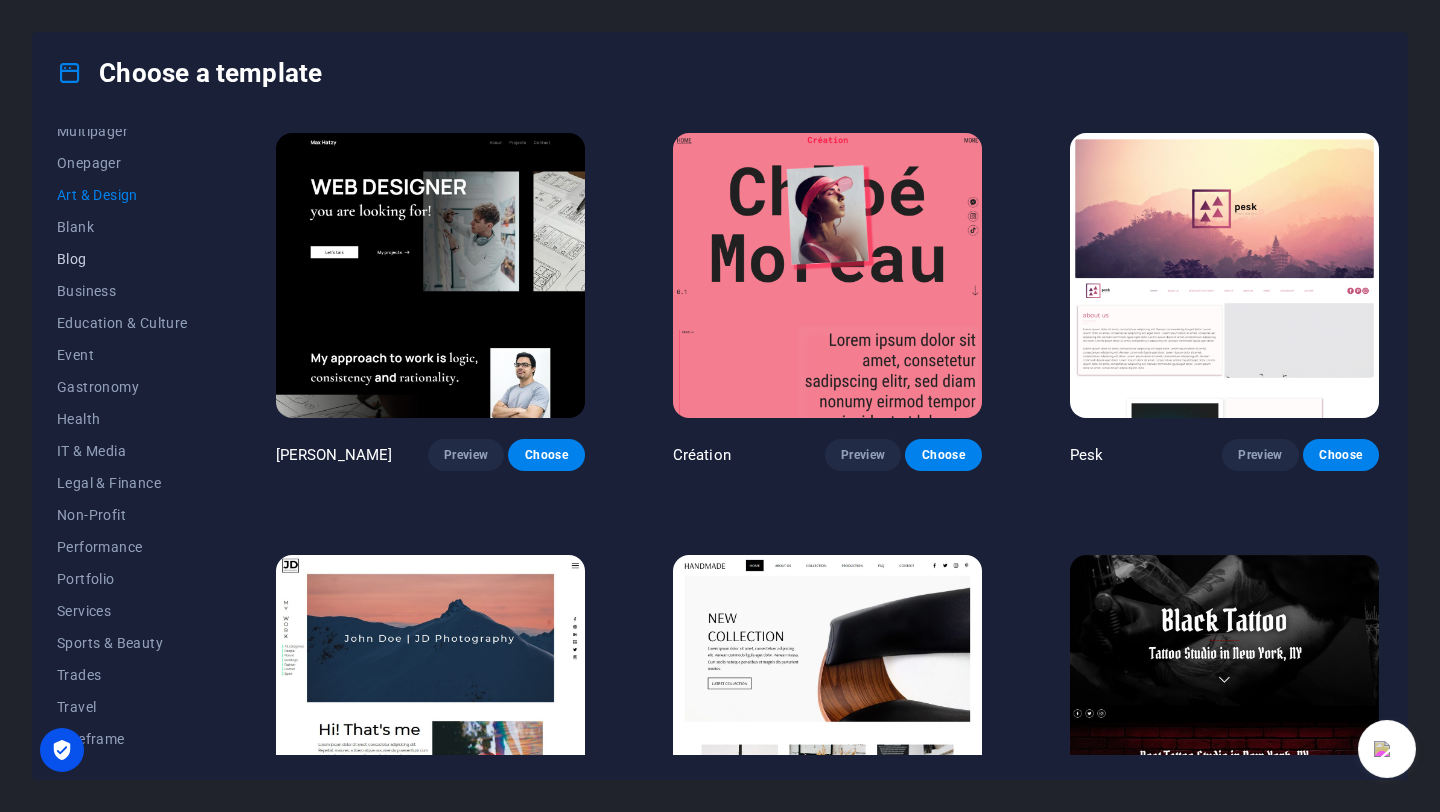 scroll, scrollTop: 0, scrollLeft: 0, axis: both 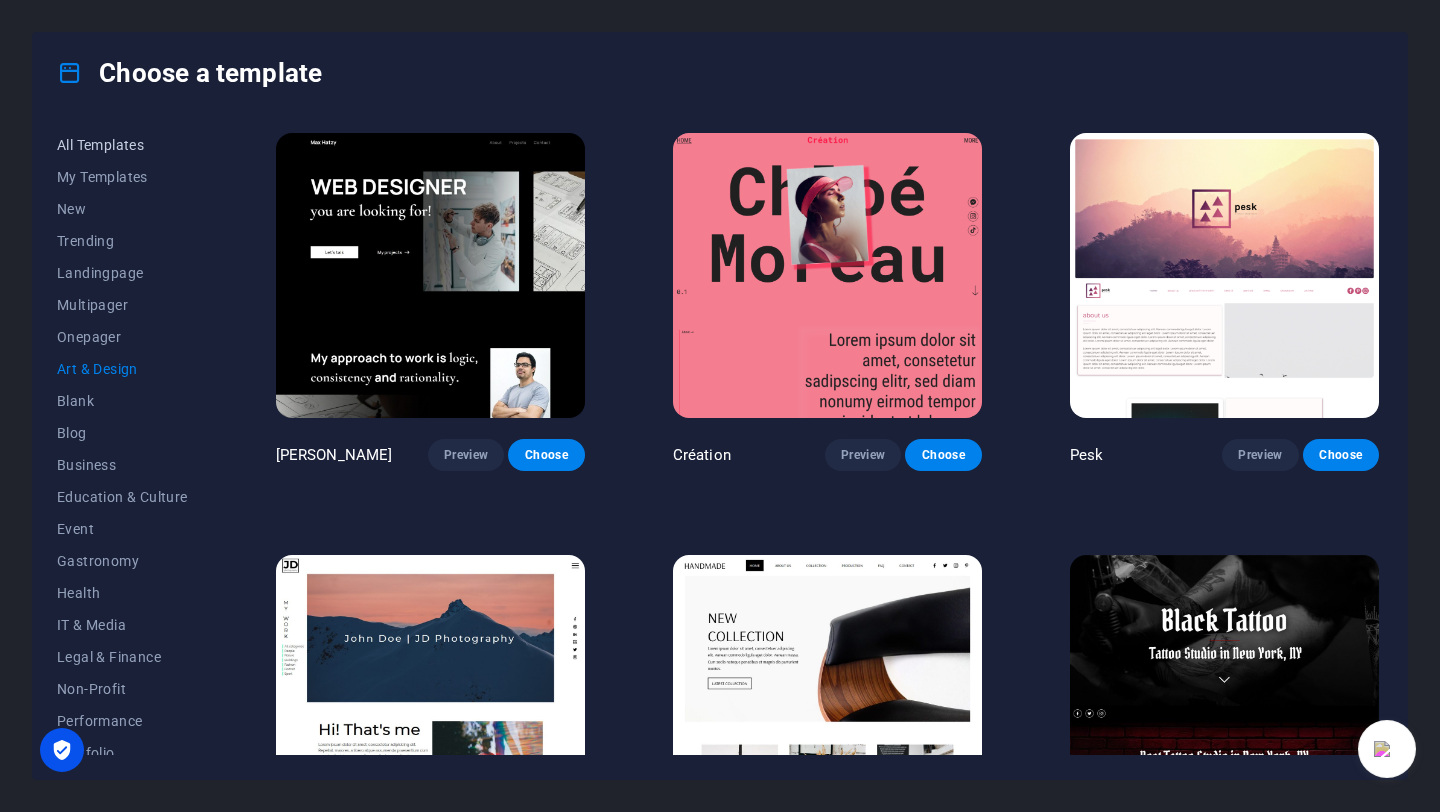 click on "All Templates" at bounding box center [122, 145] 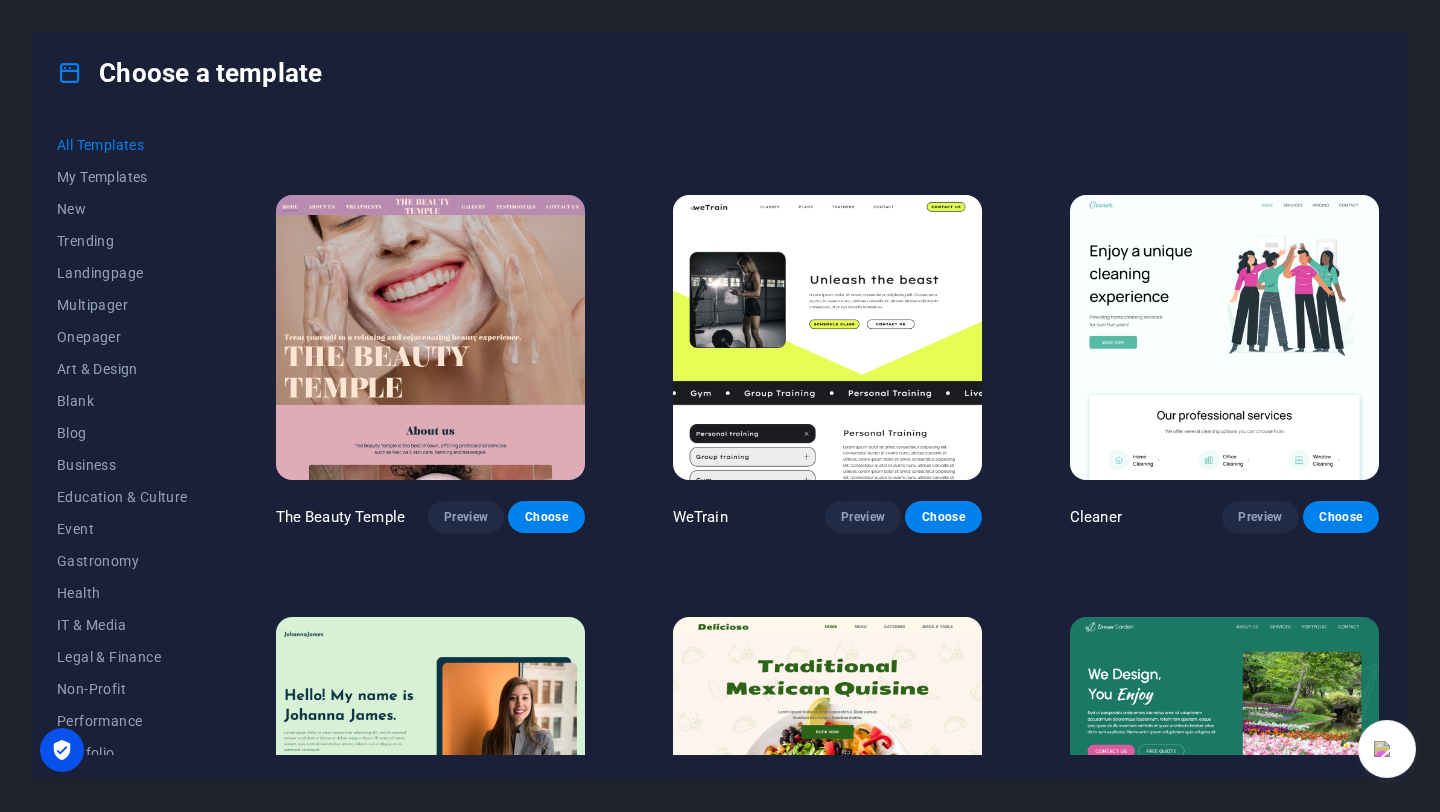 scroll, scrollTop: 1758, scrollLeft: 0, axis: vertical 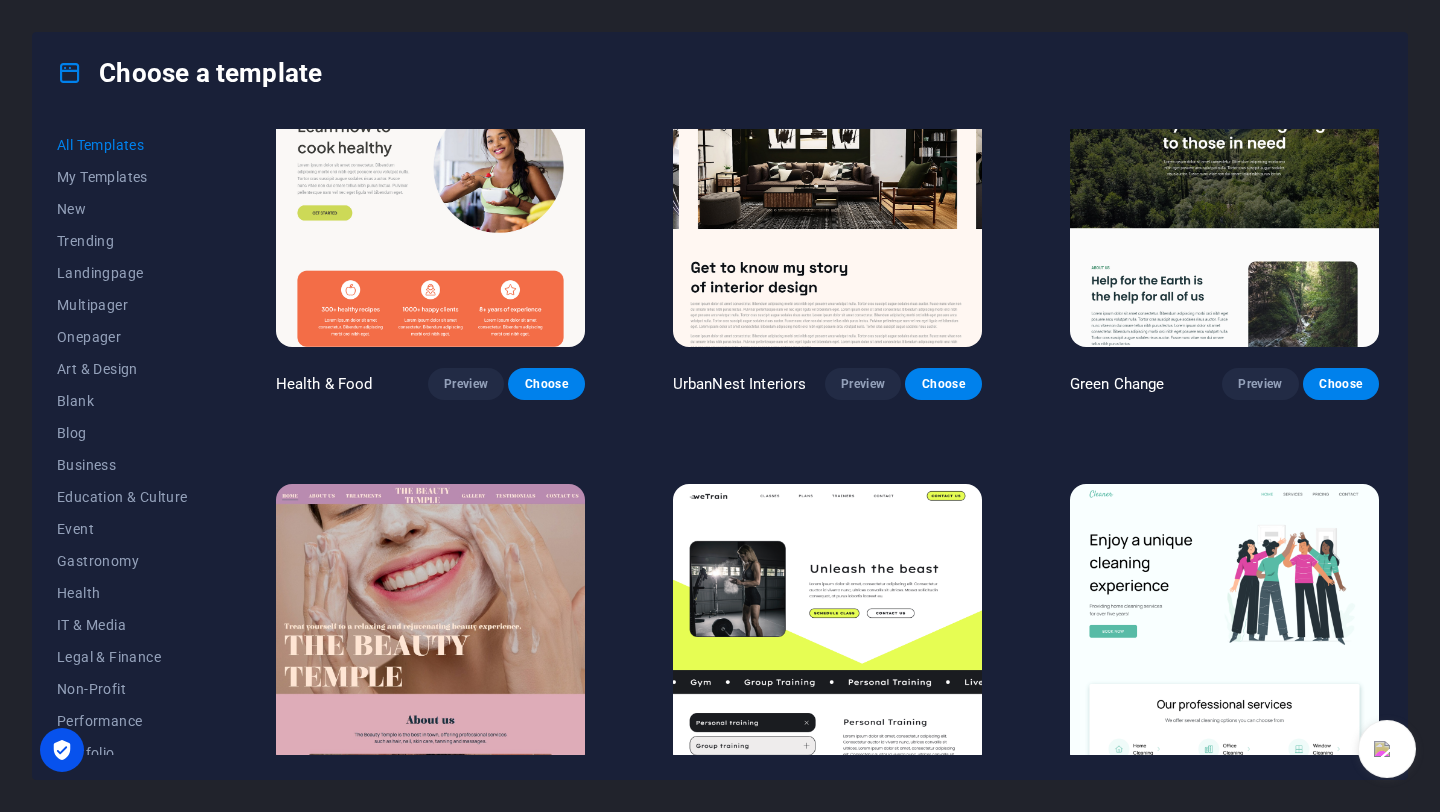 click at bounding box center [430, 626] 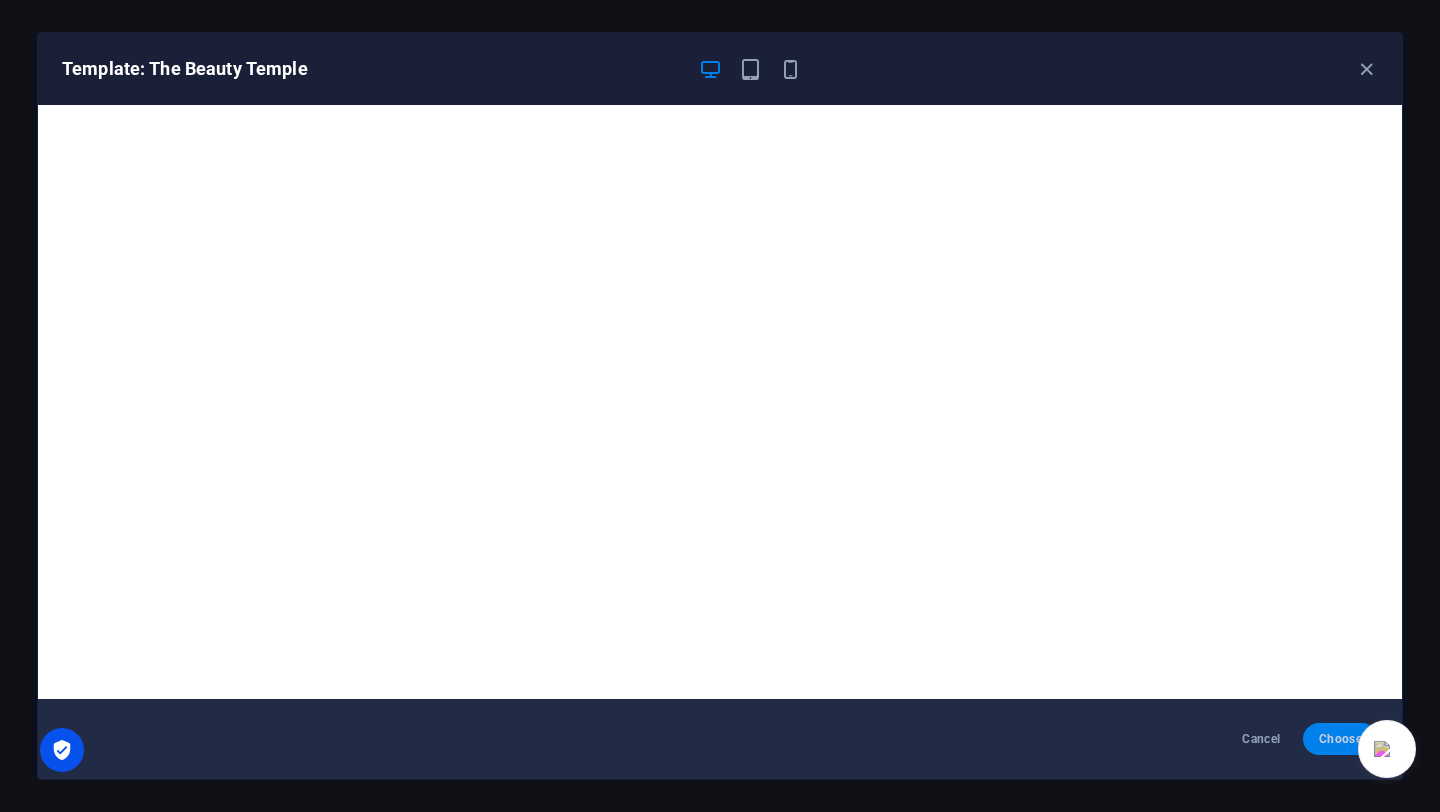 click on "Choose" at bounding box center (1340, 739) 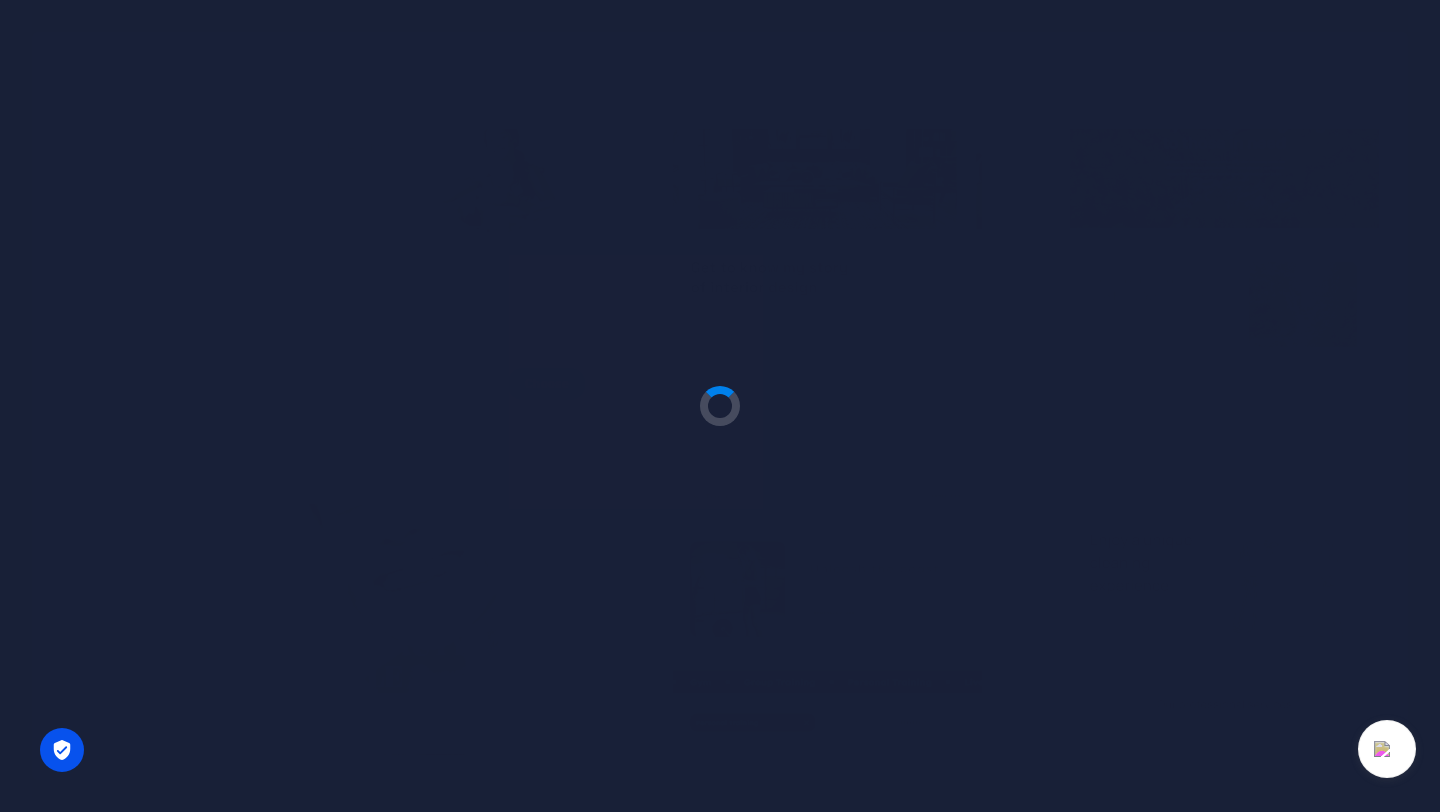 click at bounding box center [720, 406] 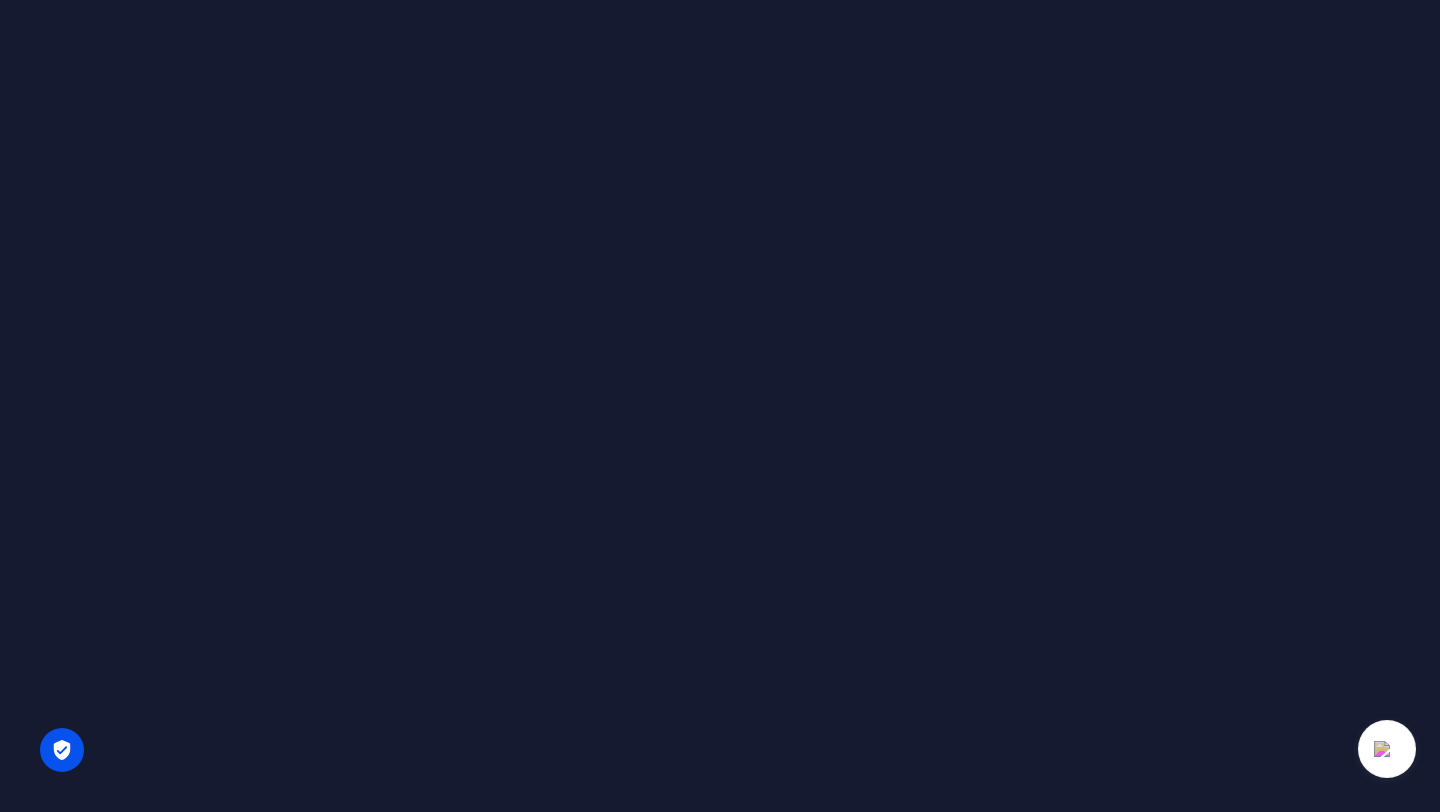 scroll, scrollTop: 0, scrollLeft: 0, axis: both 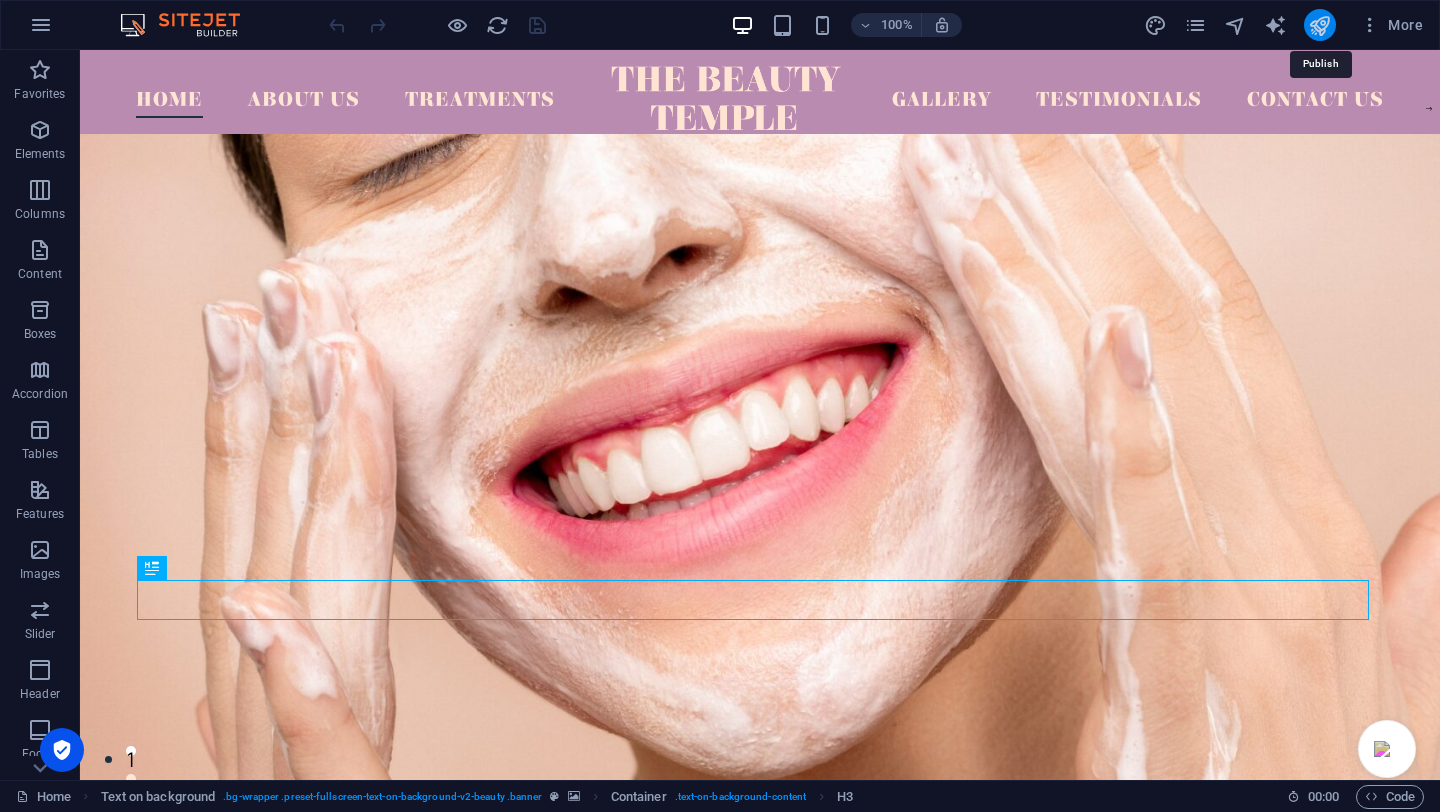 click at bounding box center (1319, 25) 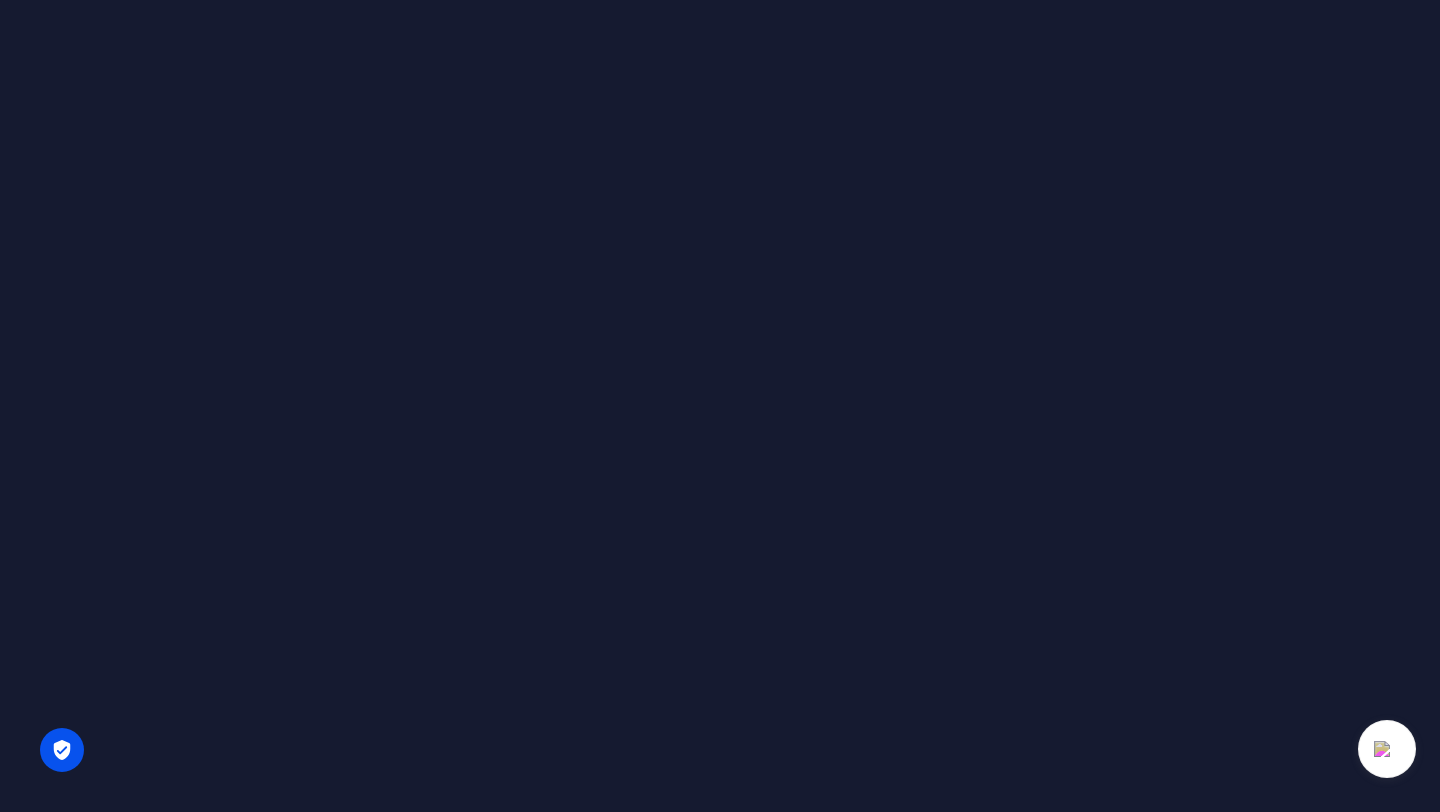 scroll, scrollTop: 0, scrollLeft: 0, axis: both 